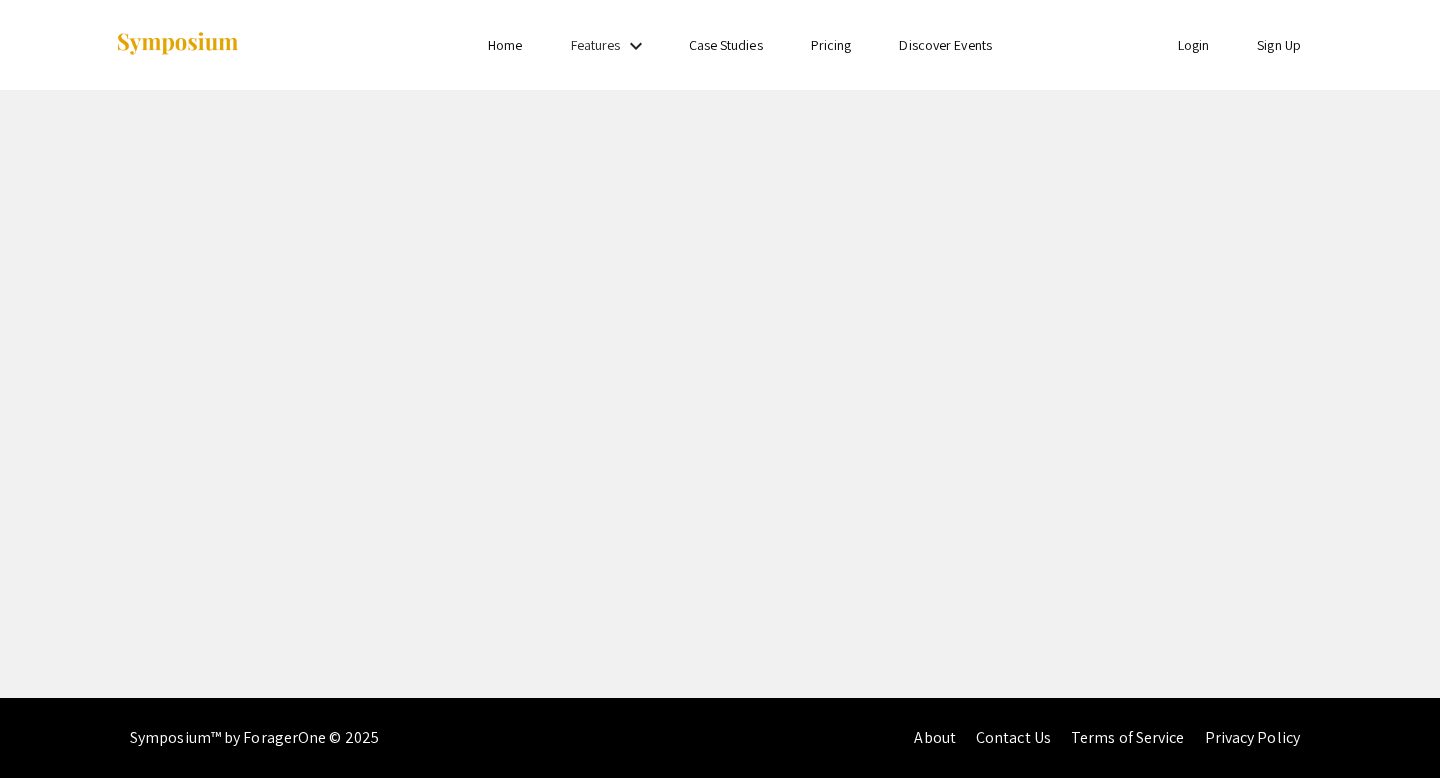 scroll, scrollTop: 0, scrollLeft: 0, axis: both 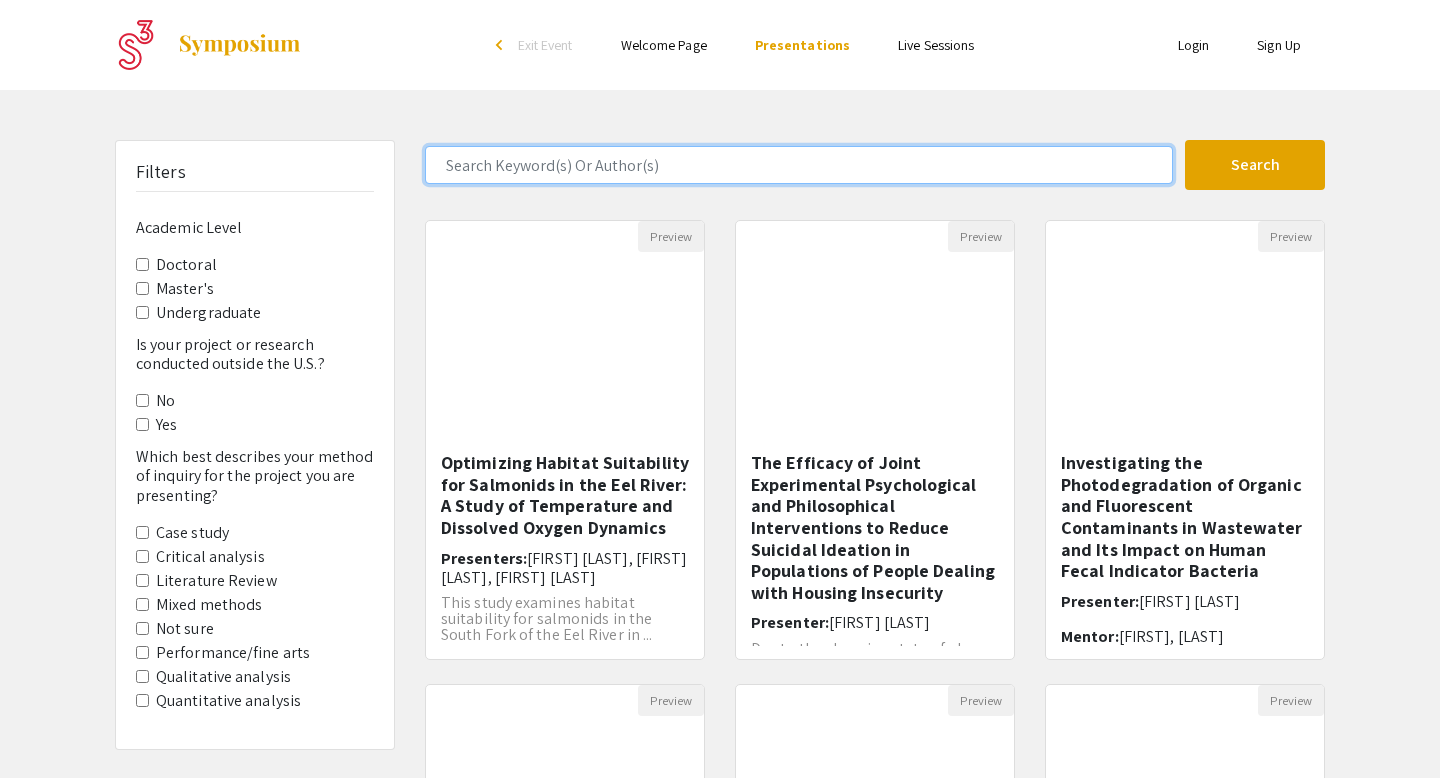 click 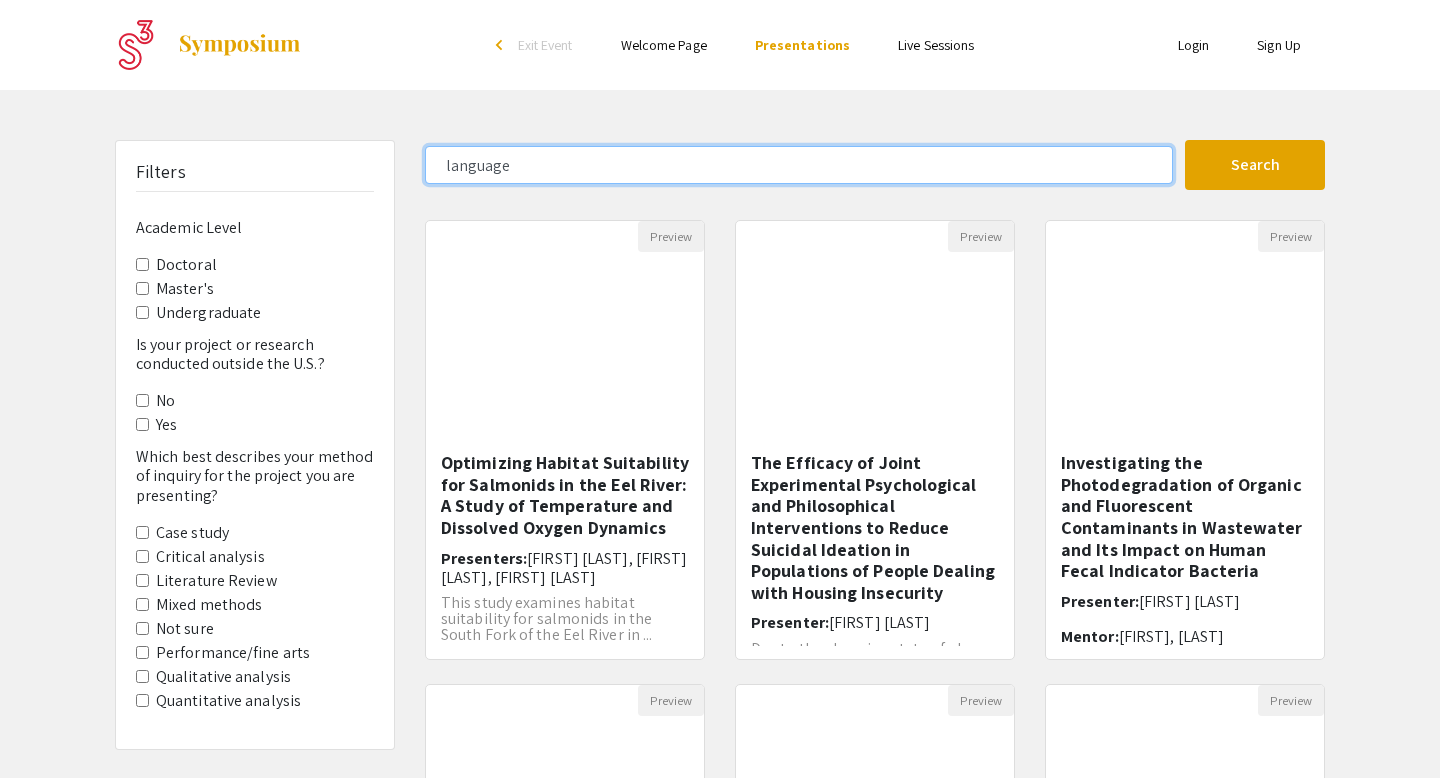 type on "language" 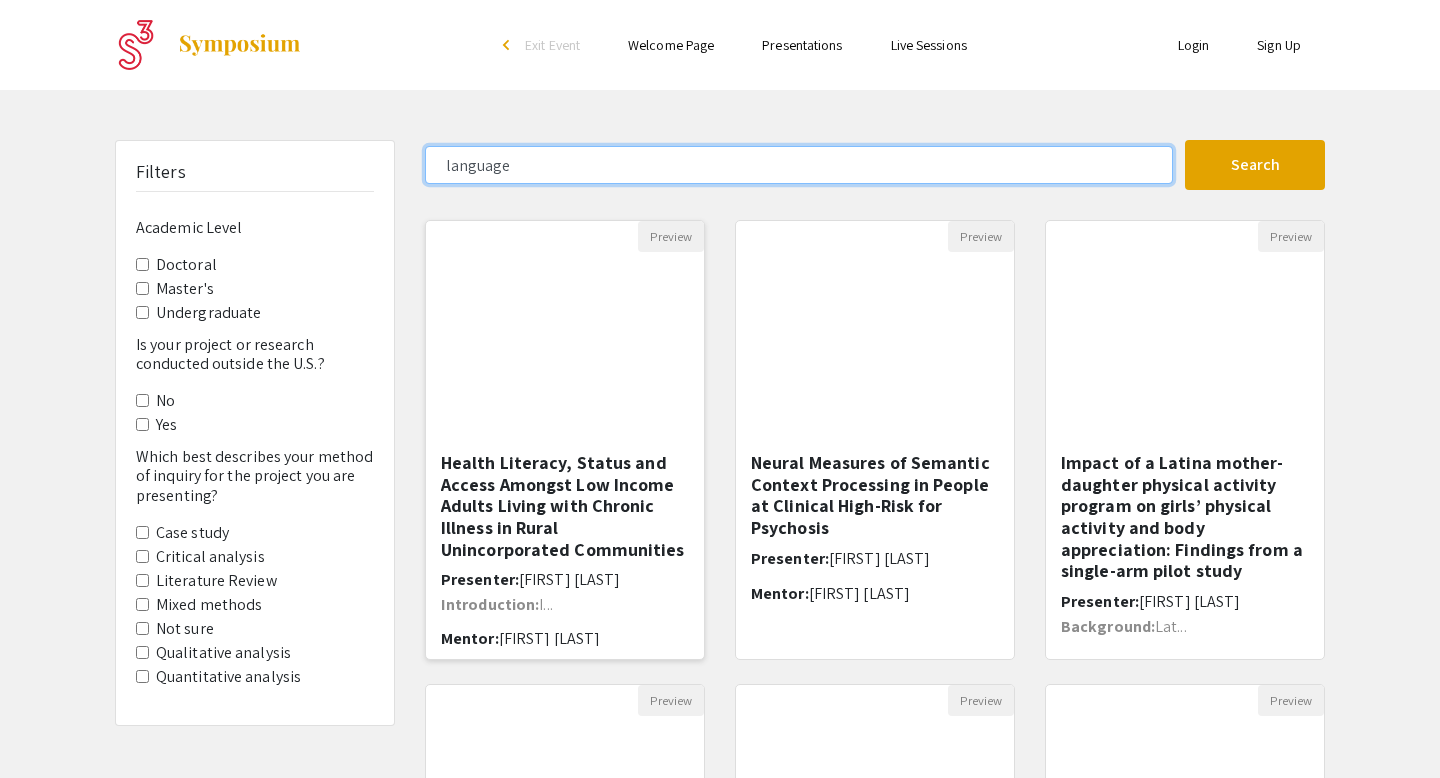 scroll, scrollTop: 10, scrollLeft: 0, axis: vertical 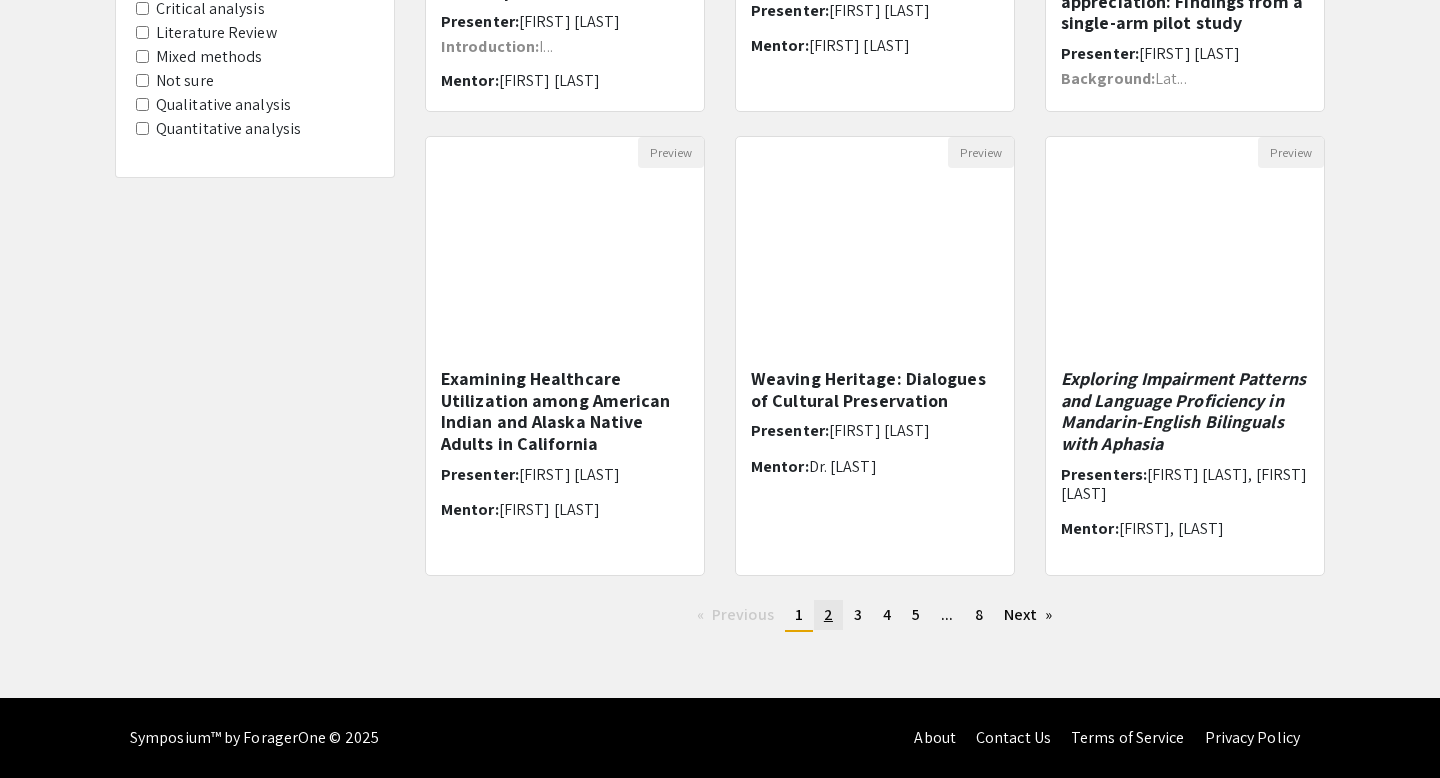 click on "2" 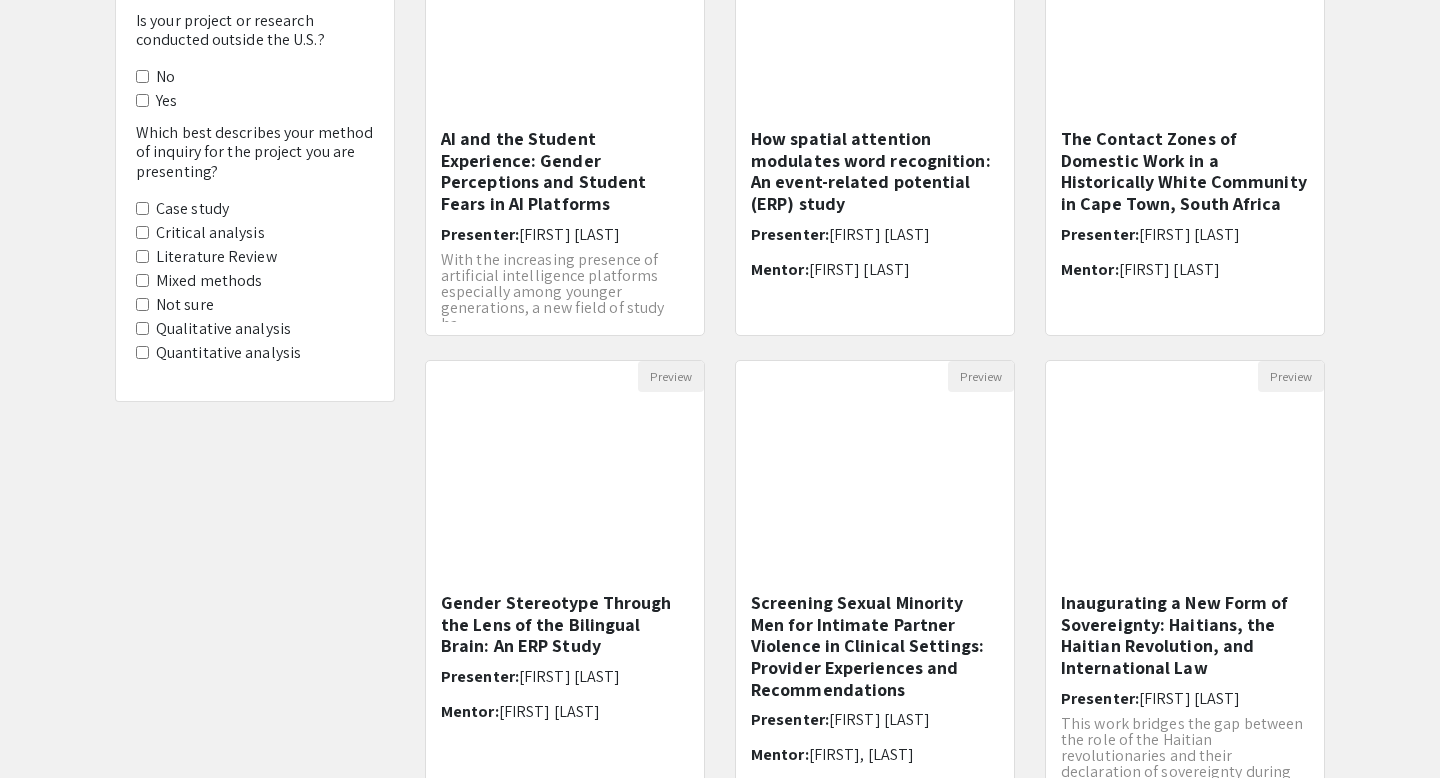 scroll, scrollTop: 325, scrollLeft: 0, axis: vertical 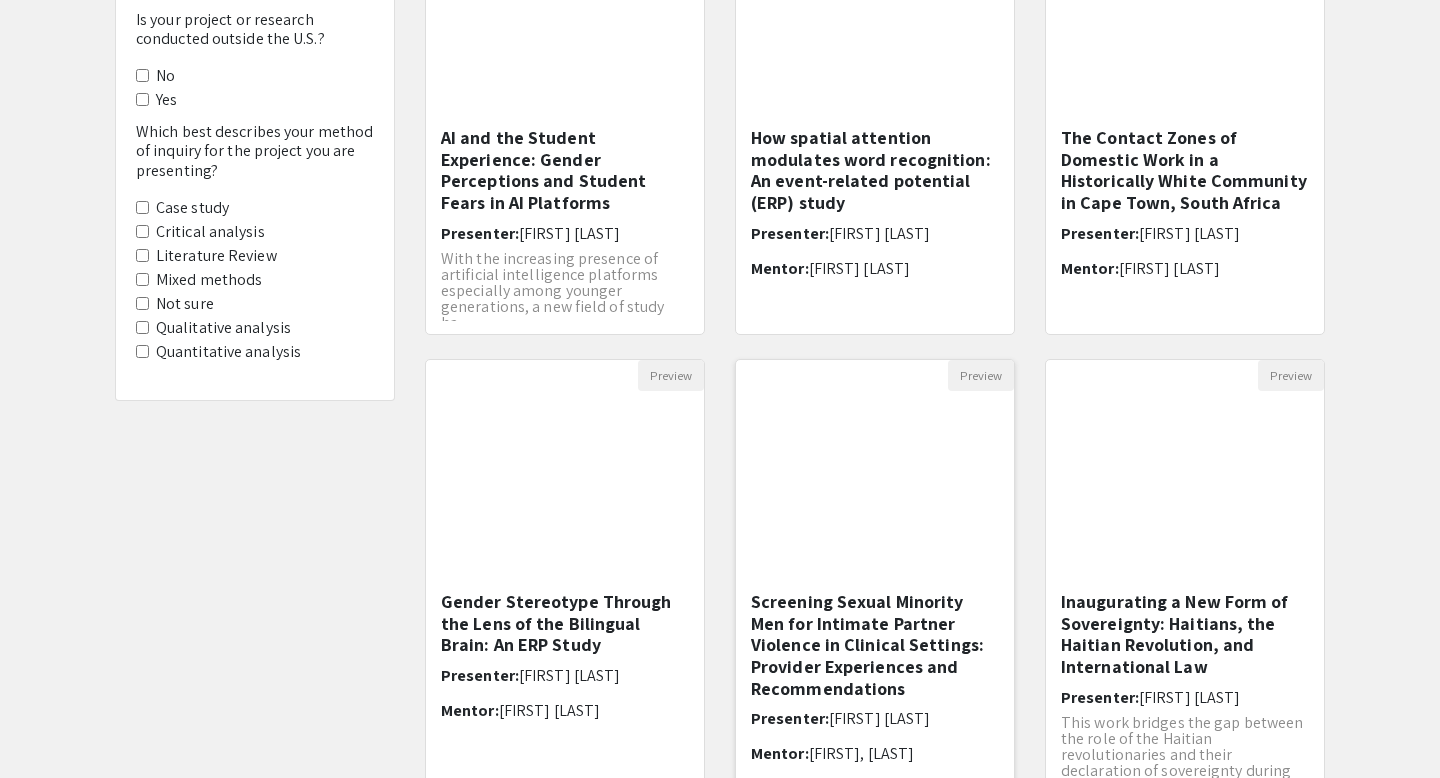 click on "Screening Sexual Minority Men for Intimate Partner Violence in Clinical Settings: Provider Experiences and Recommendations" at bounding box center [875, 645] 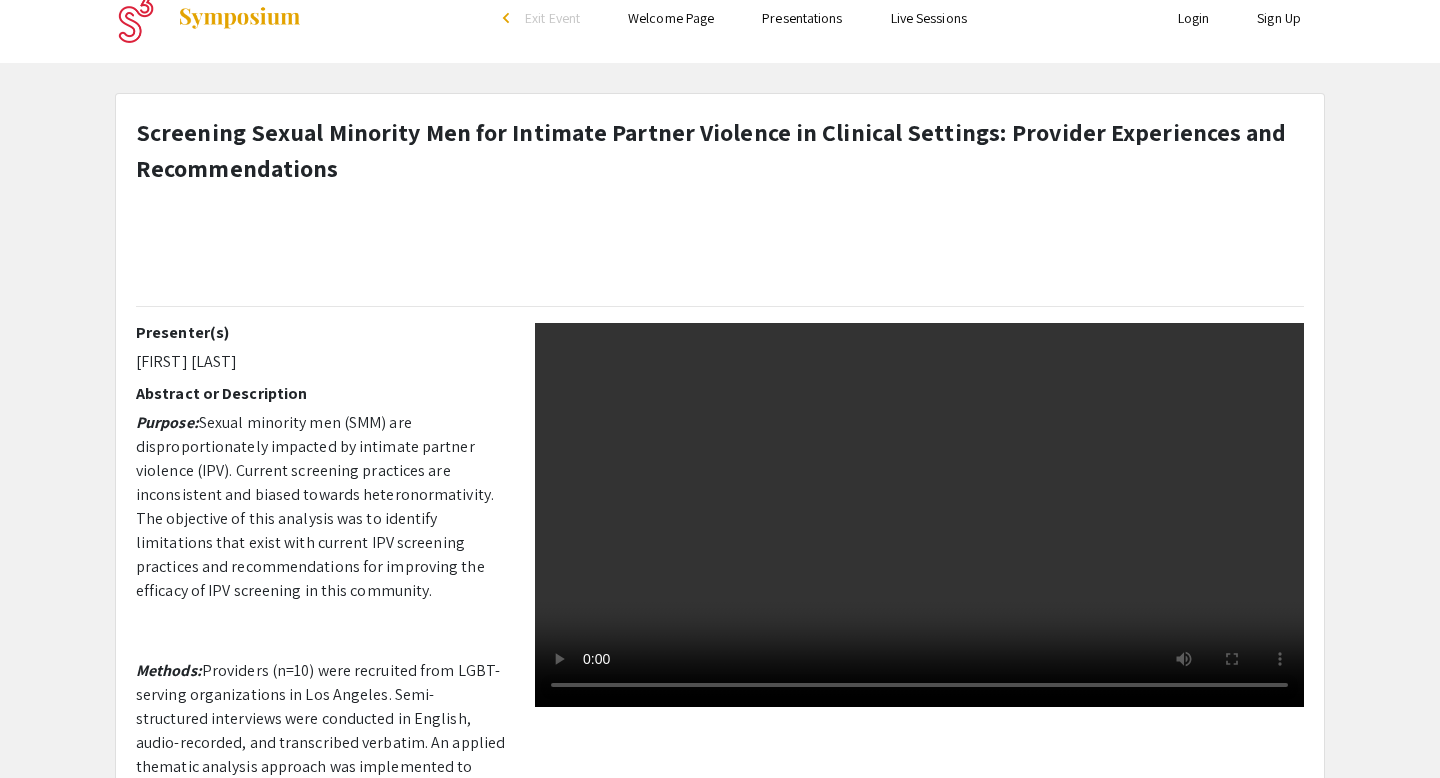 scroll, scrollTop: 52, scrollLeft: 0, axis: vertical 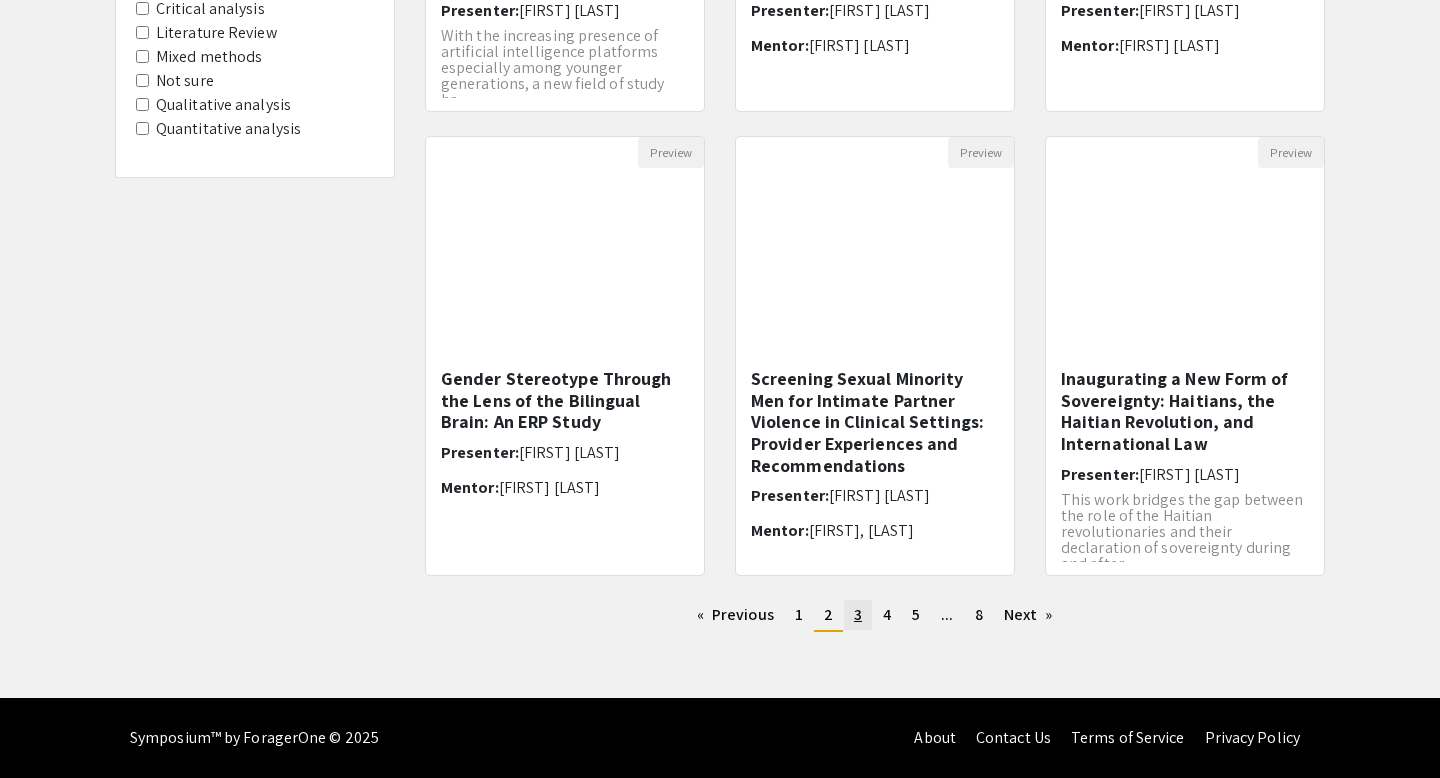click on "page  3" 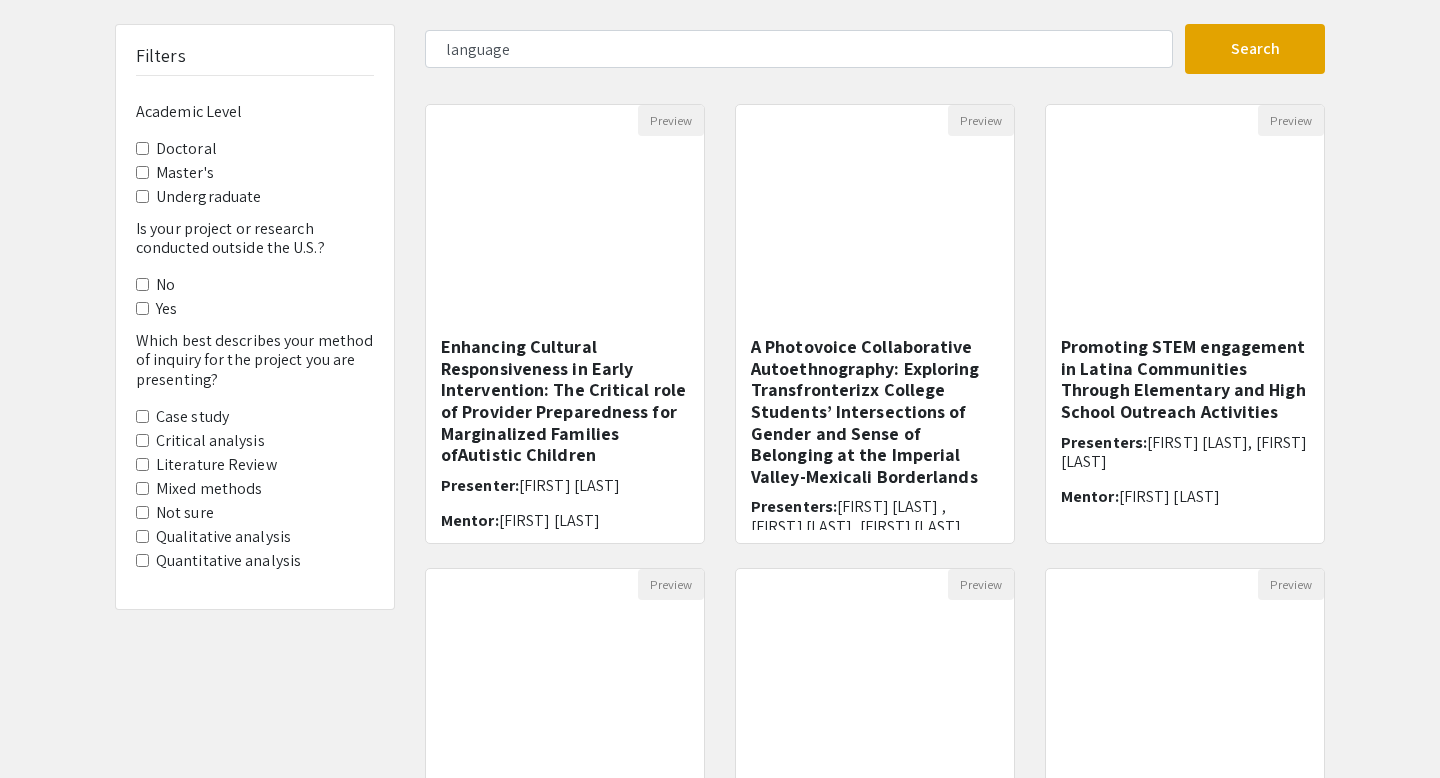 scroll, scrollTop: 548, scrollLeft: 0, axis: vertical 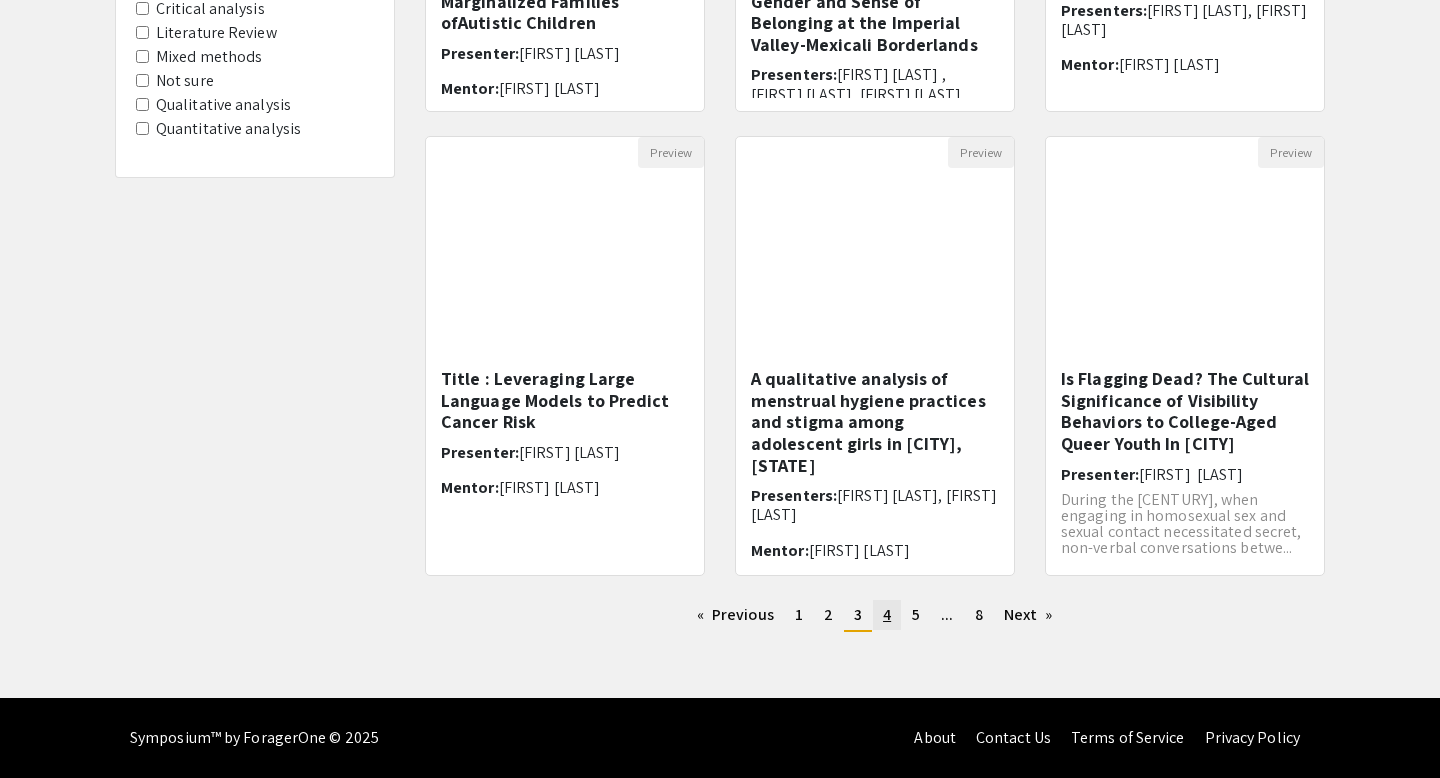 click on "4" 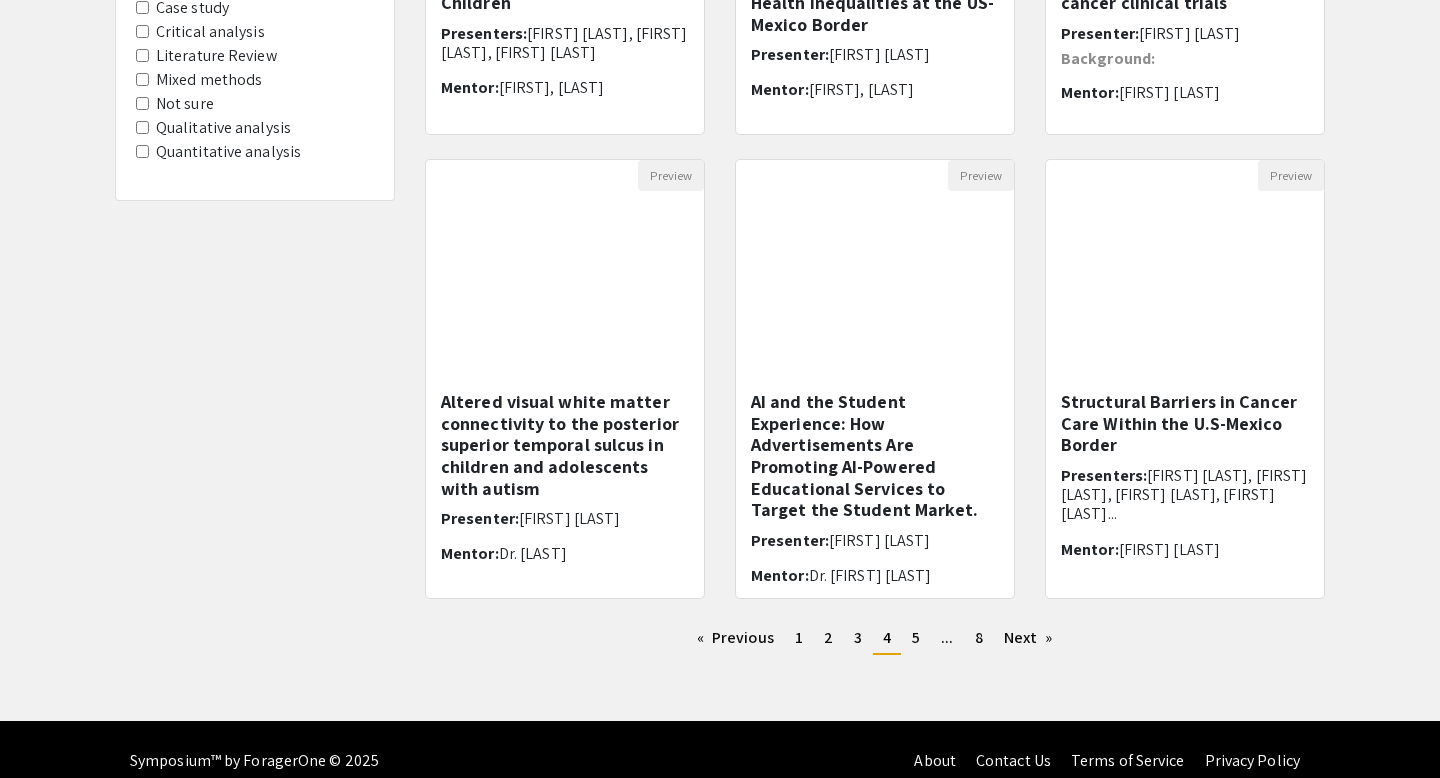 scroll, scrollTop: 548, scrollLeft: 0, axis: vertical 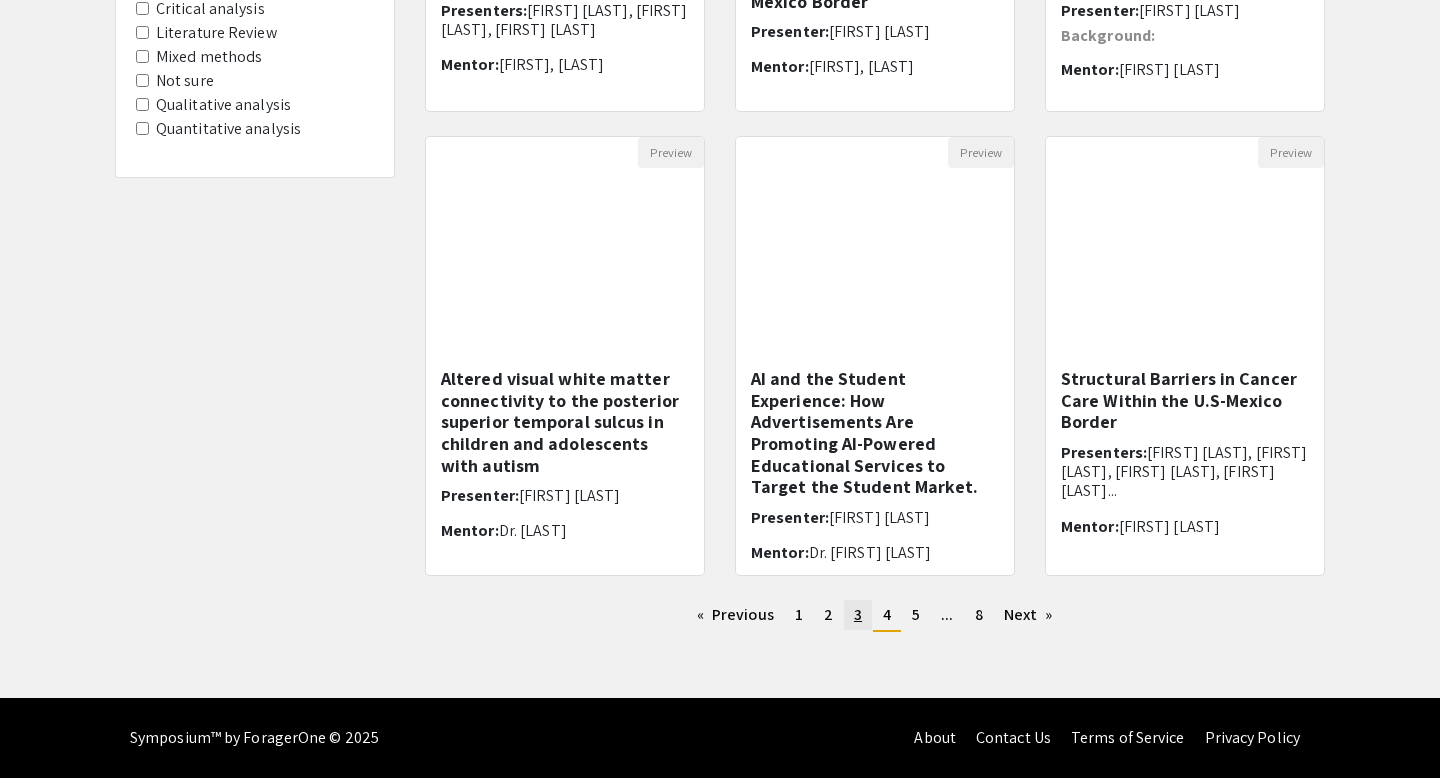 click on "3" 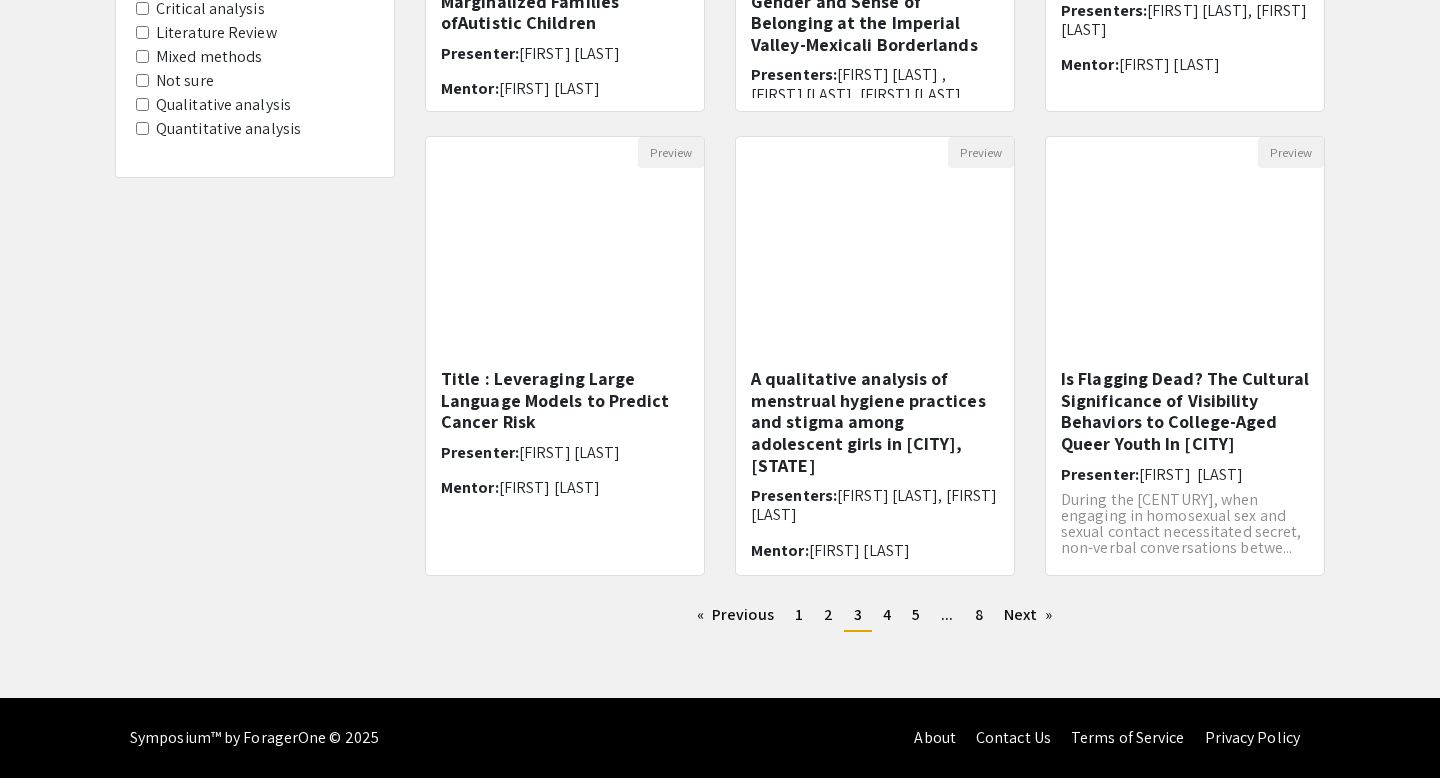 scroll, scrollTop: 0, scrollLeft: 0, axis: both 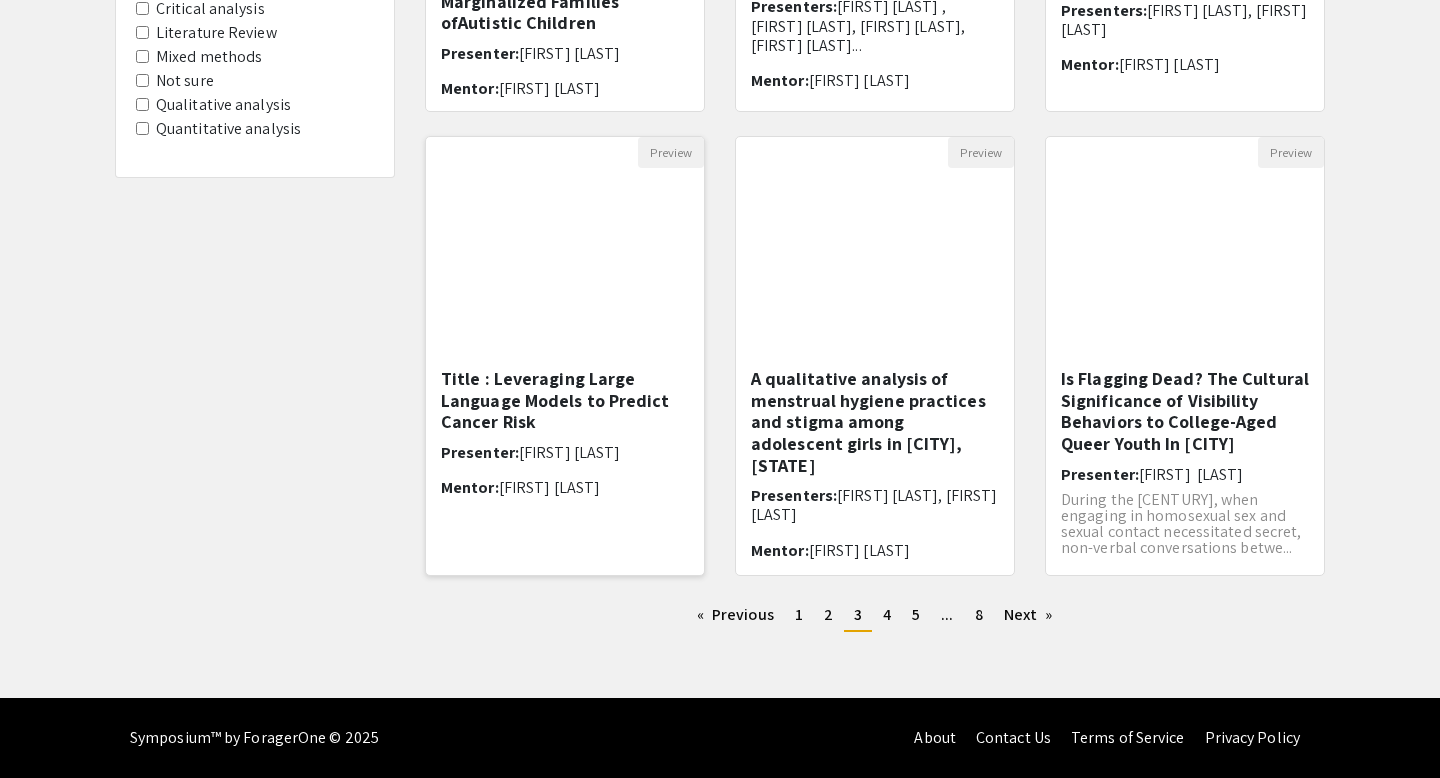 click on "Title : Leveraging Large Language Models to Predict Cancer Risk" at bounding box center (565, 400) 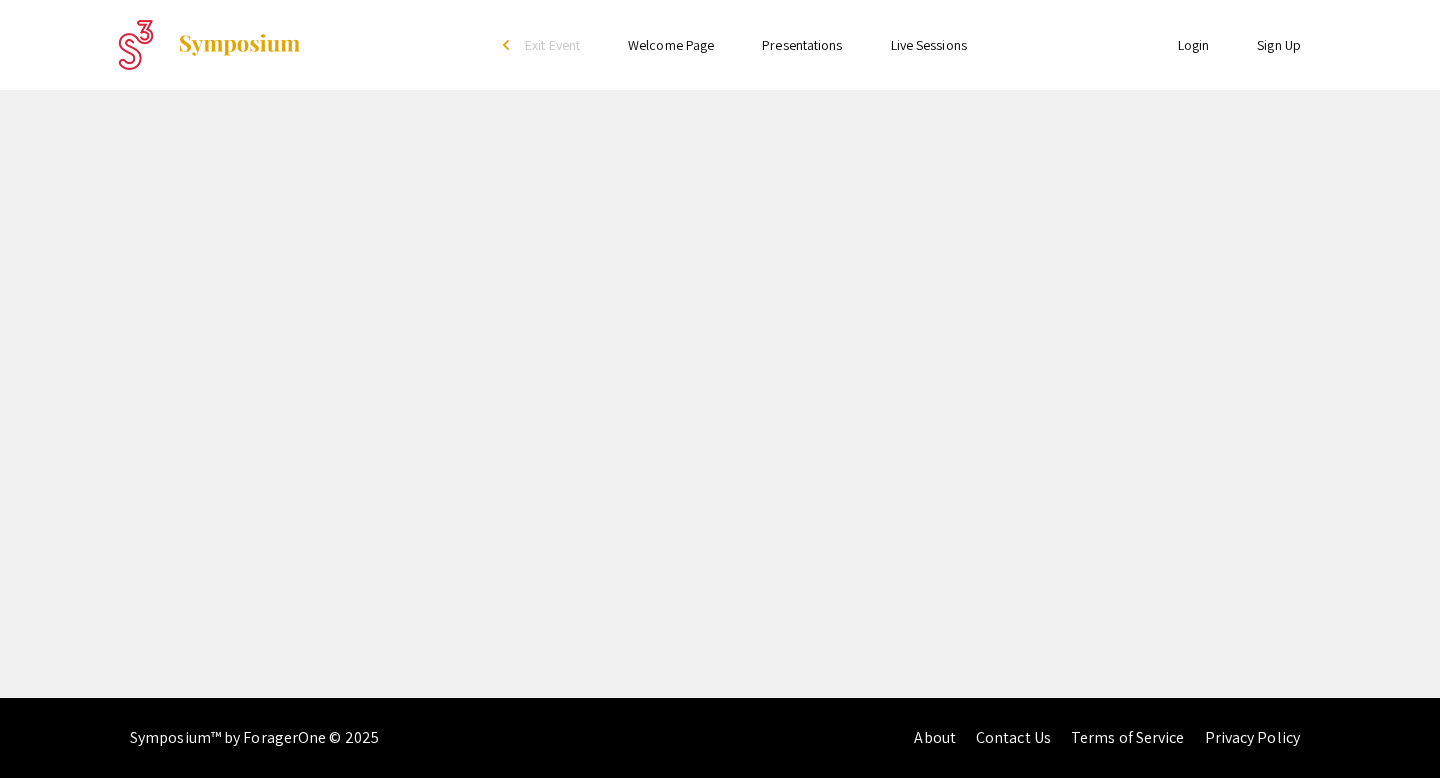scroll, scrollTop: 0, scrollLeft: 0, axis: both 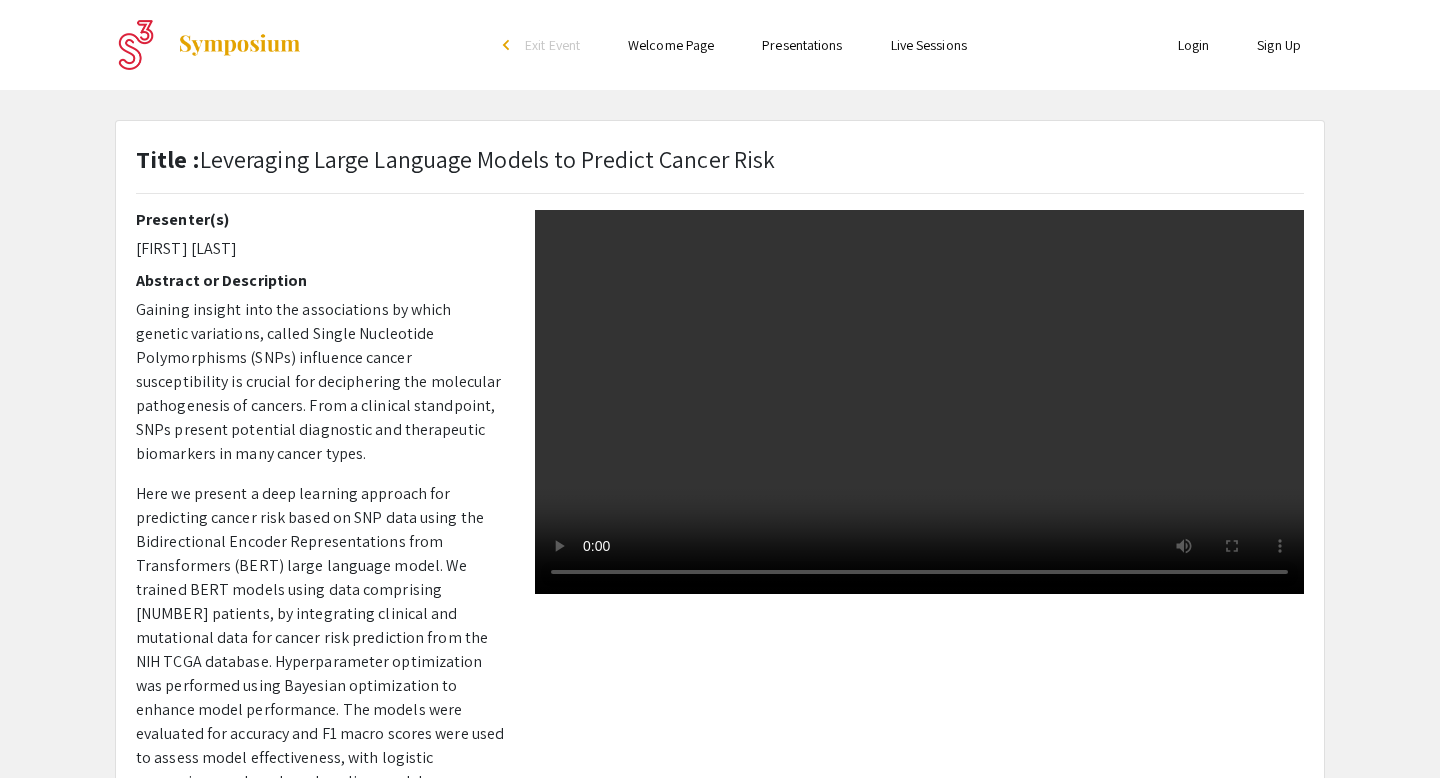 type 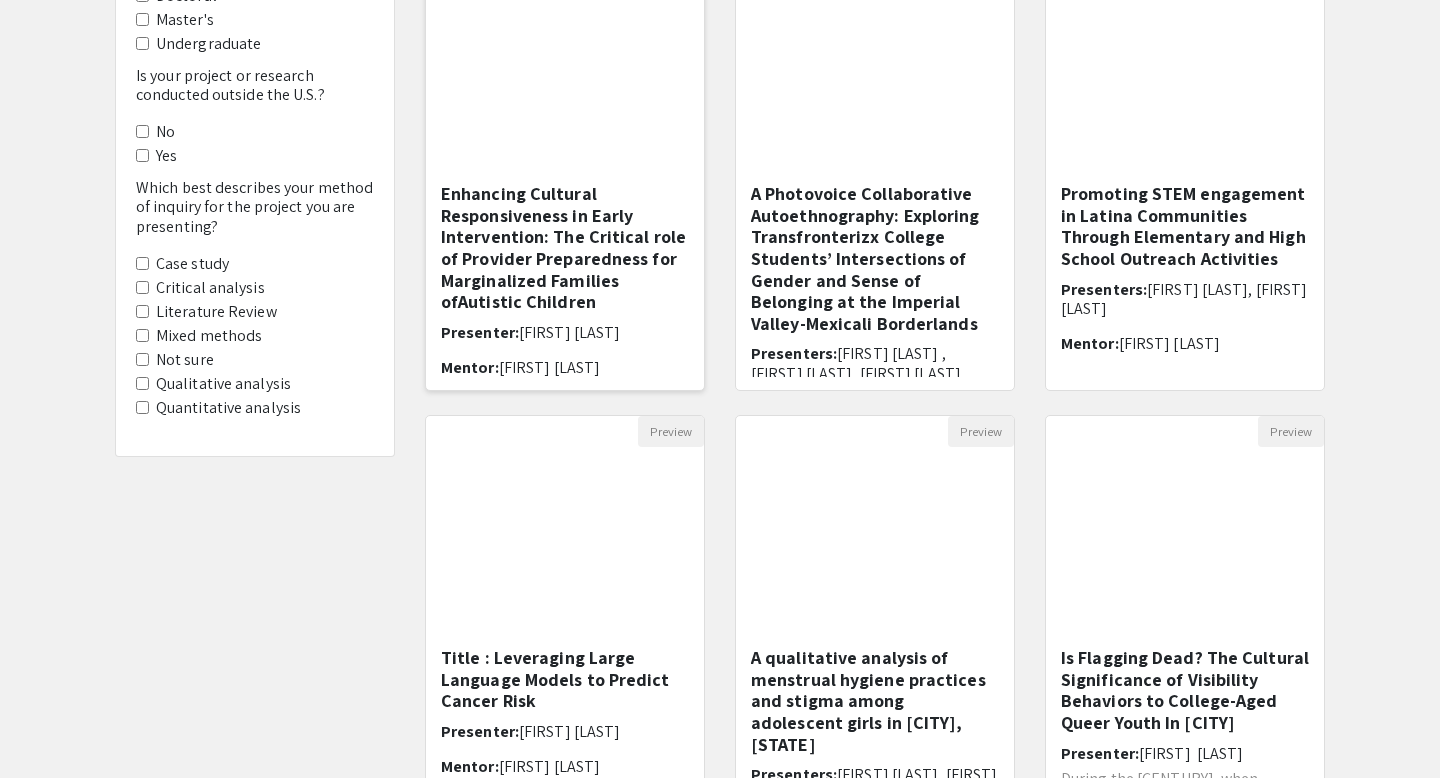 scroll, scrollTop: 471, scrollLeft: 0, axis: vertical 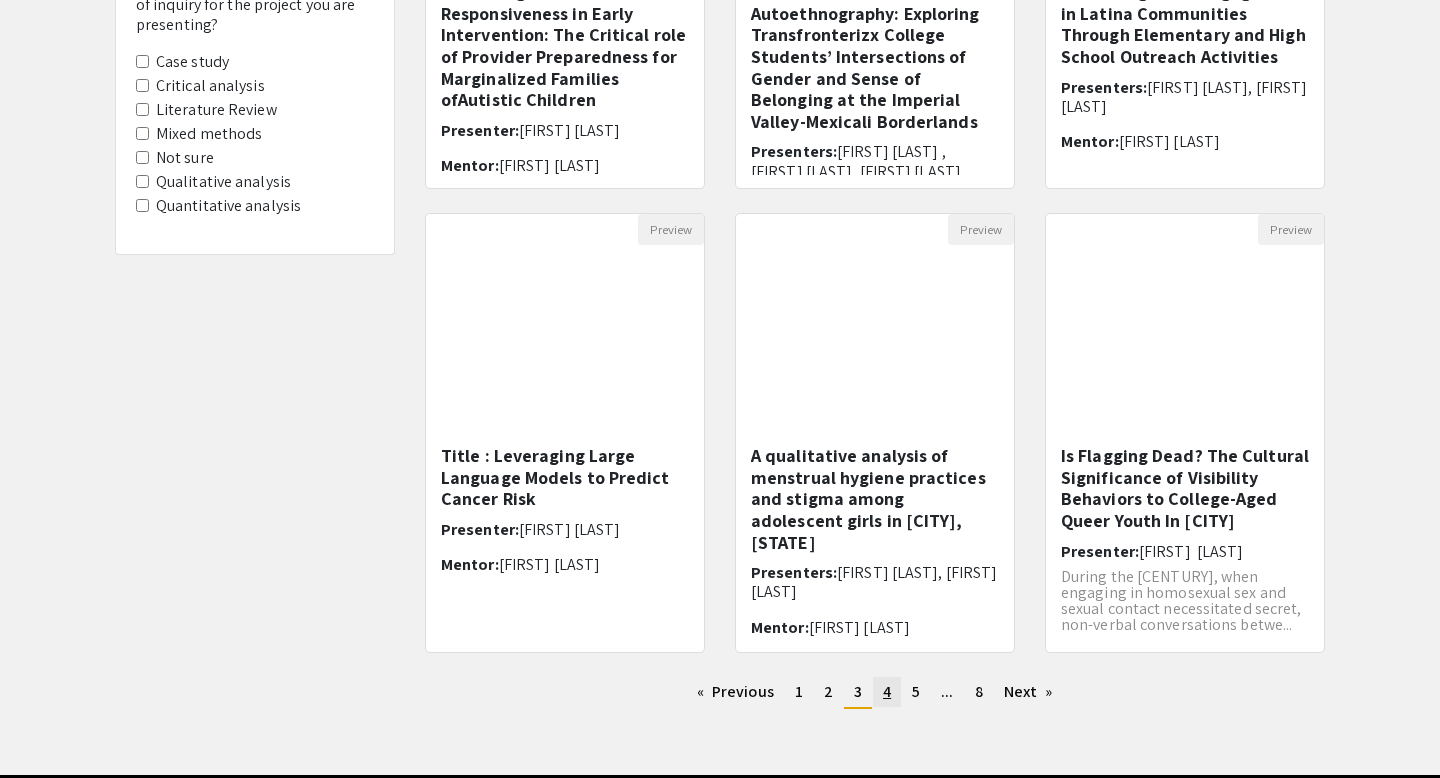 click on "4" 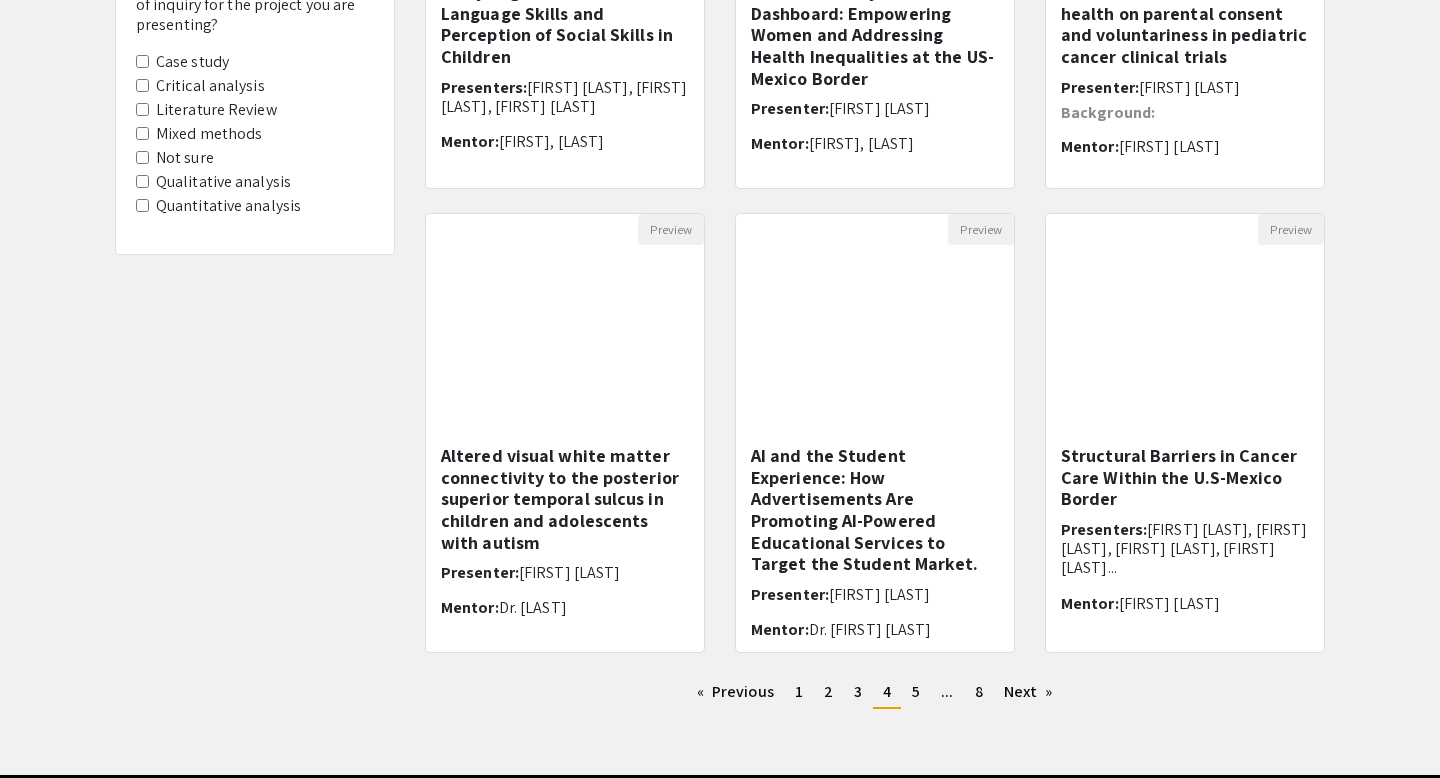 scroll, scrollTop: 0, scrollLeft: 0, axis: both 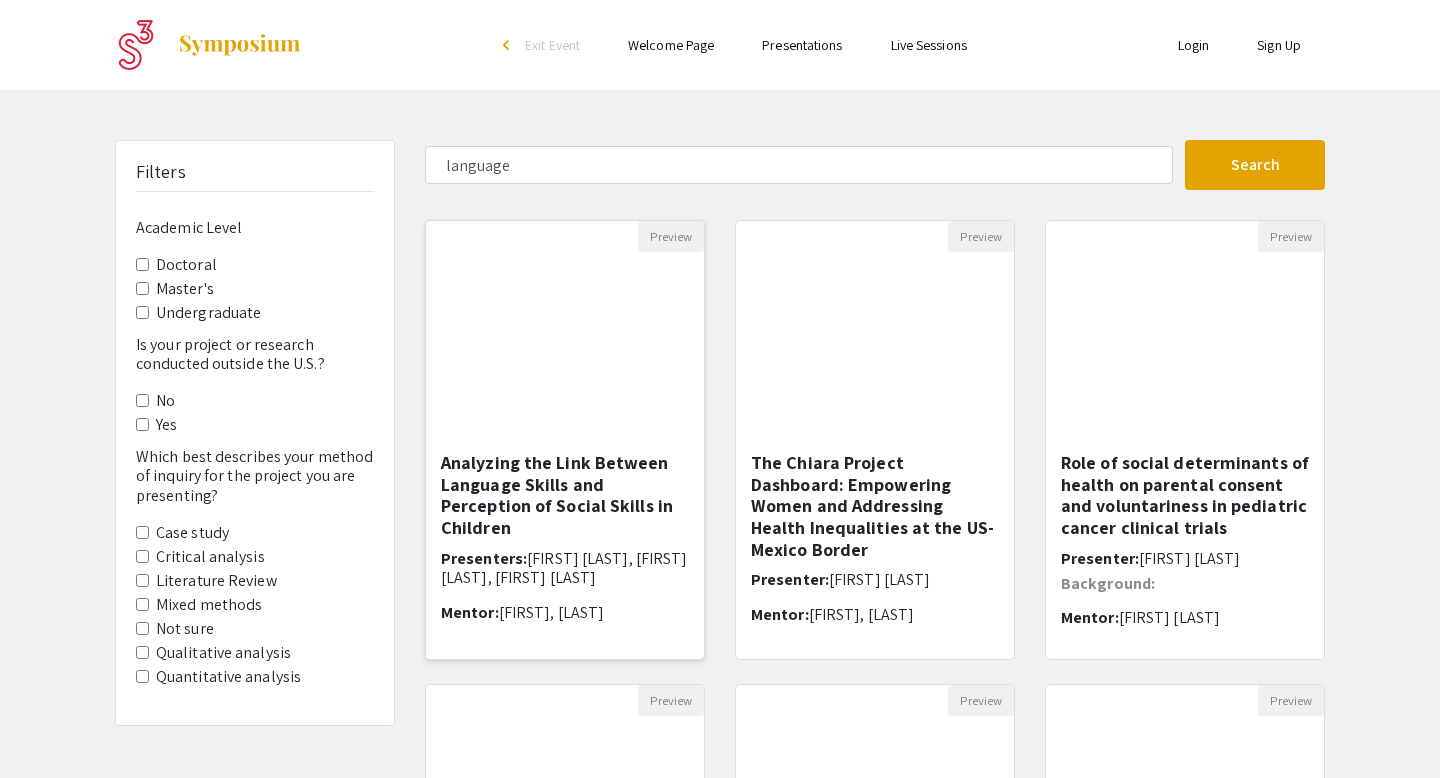 click 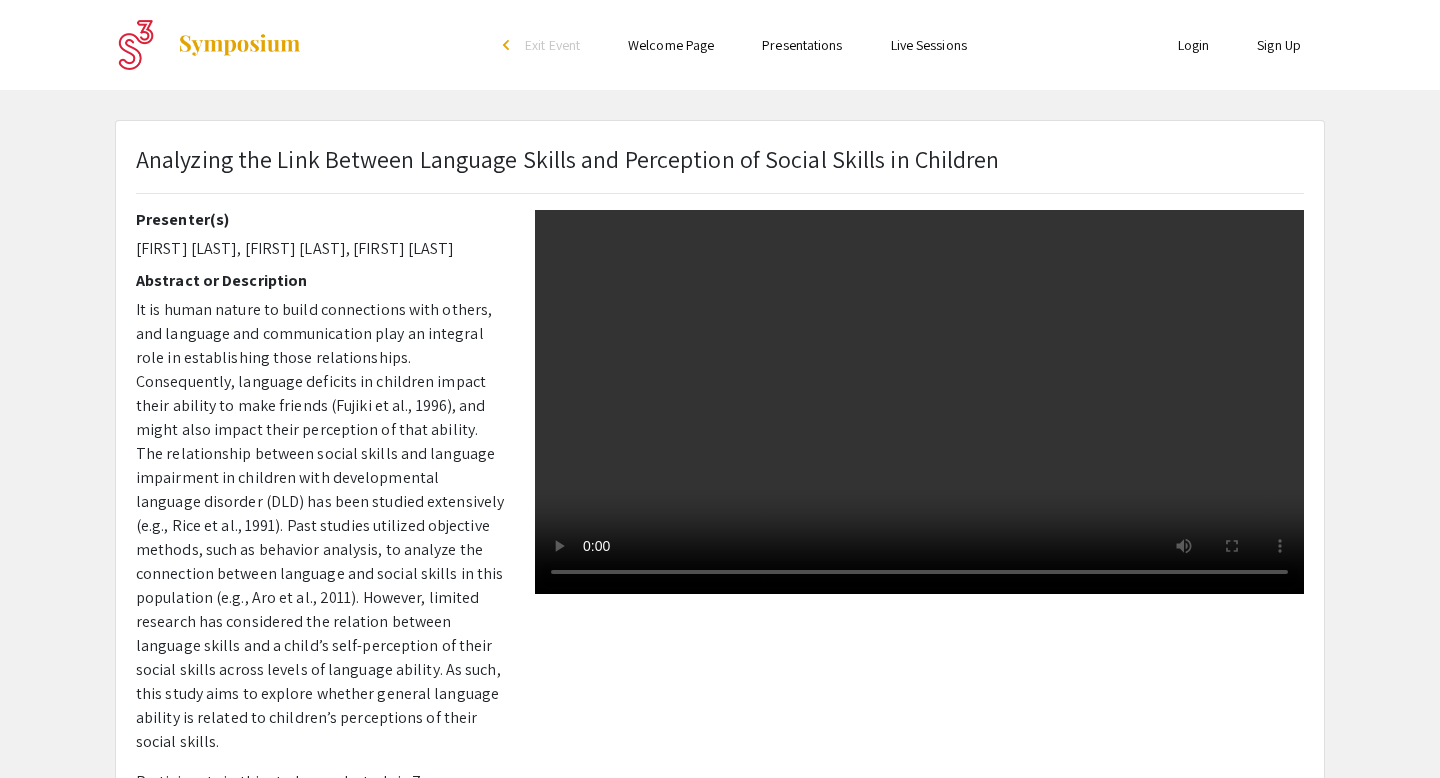 type 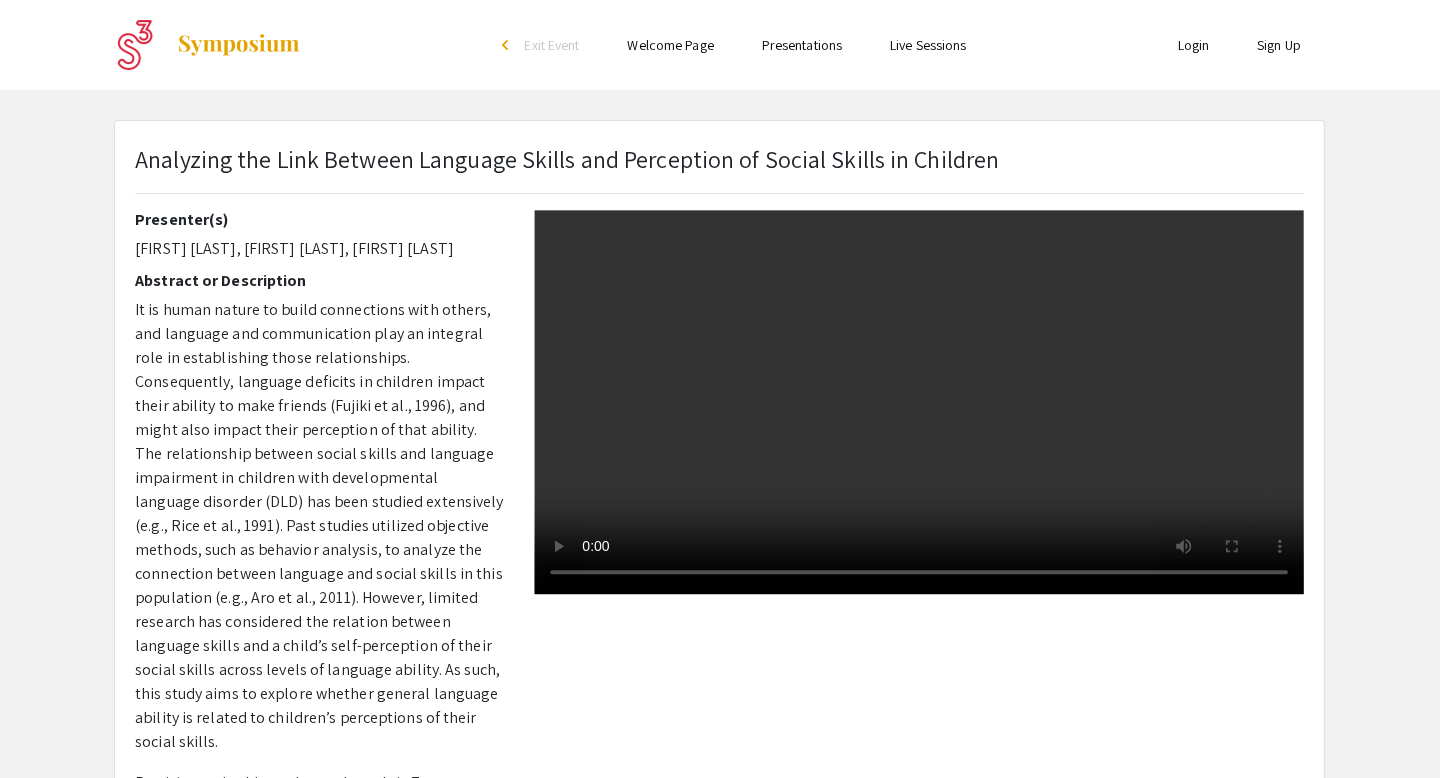 scroll, scrollTop: 0, scrollLeft: 0, axis: both 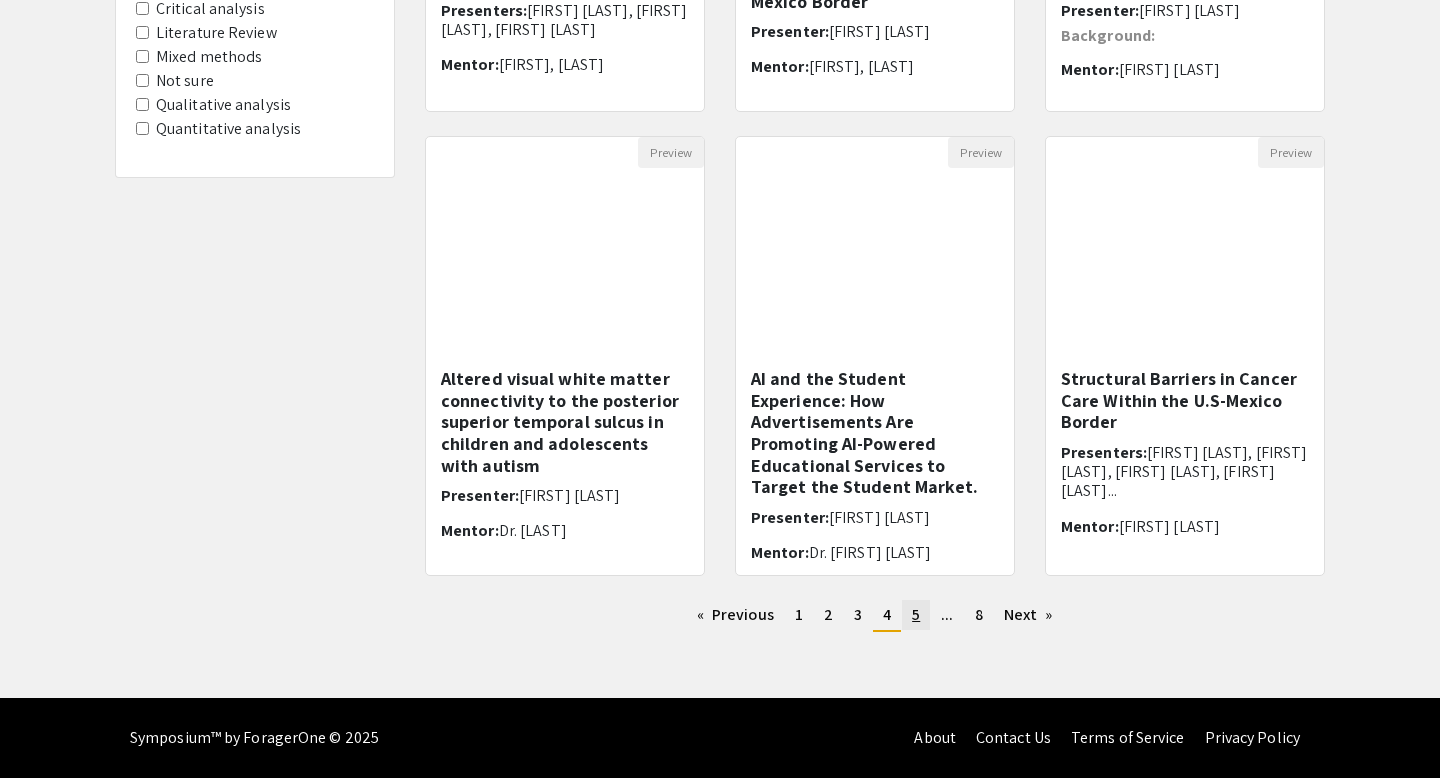 click on "page  5" 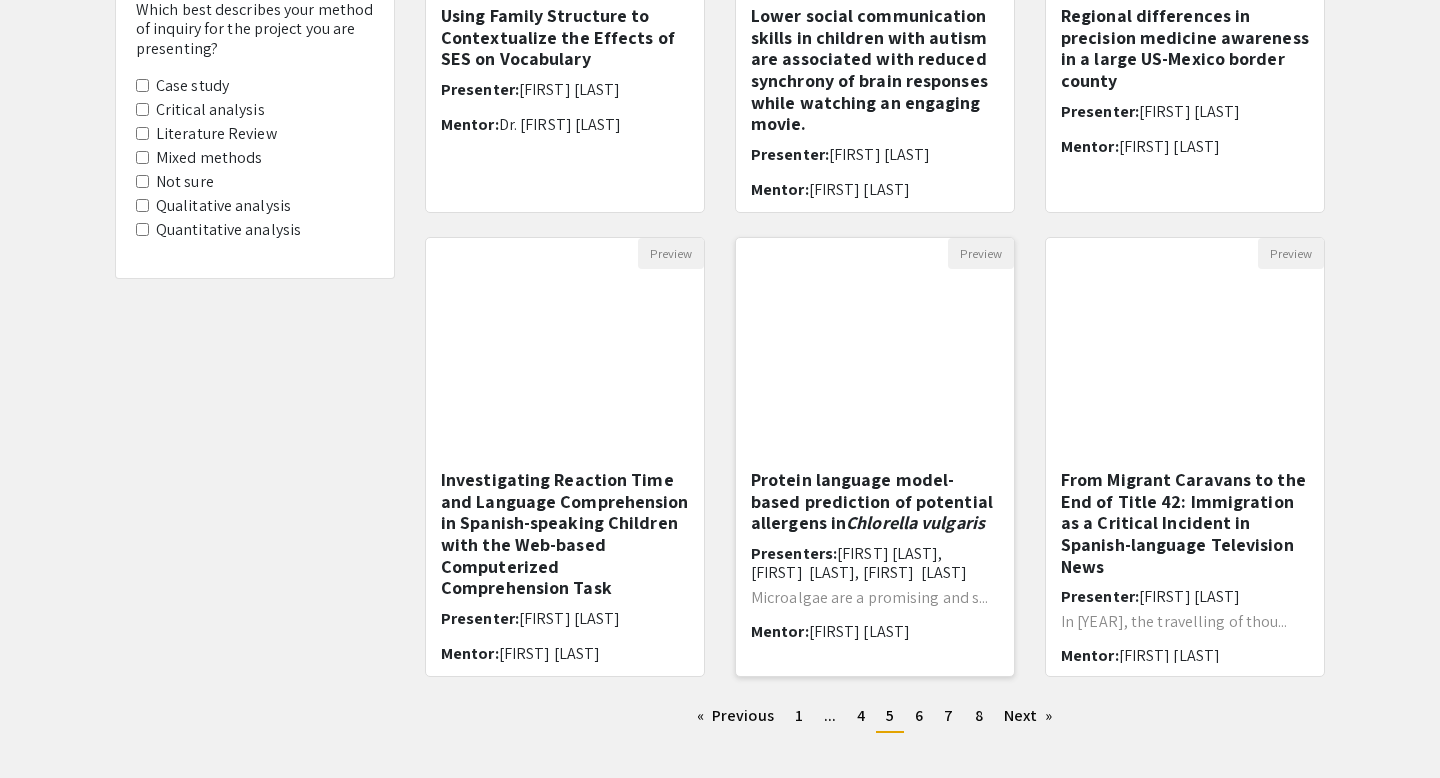 scroll, scrollTop: 548, scrollLeft: 0, axis: vertical 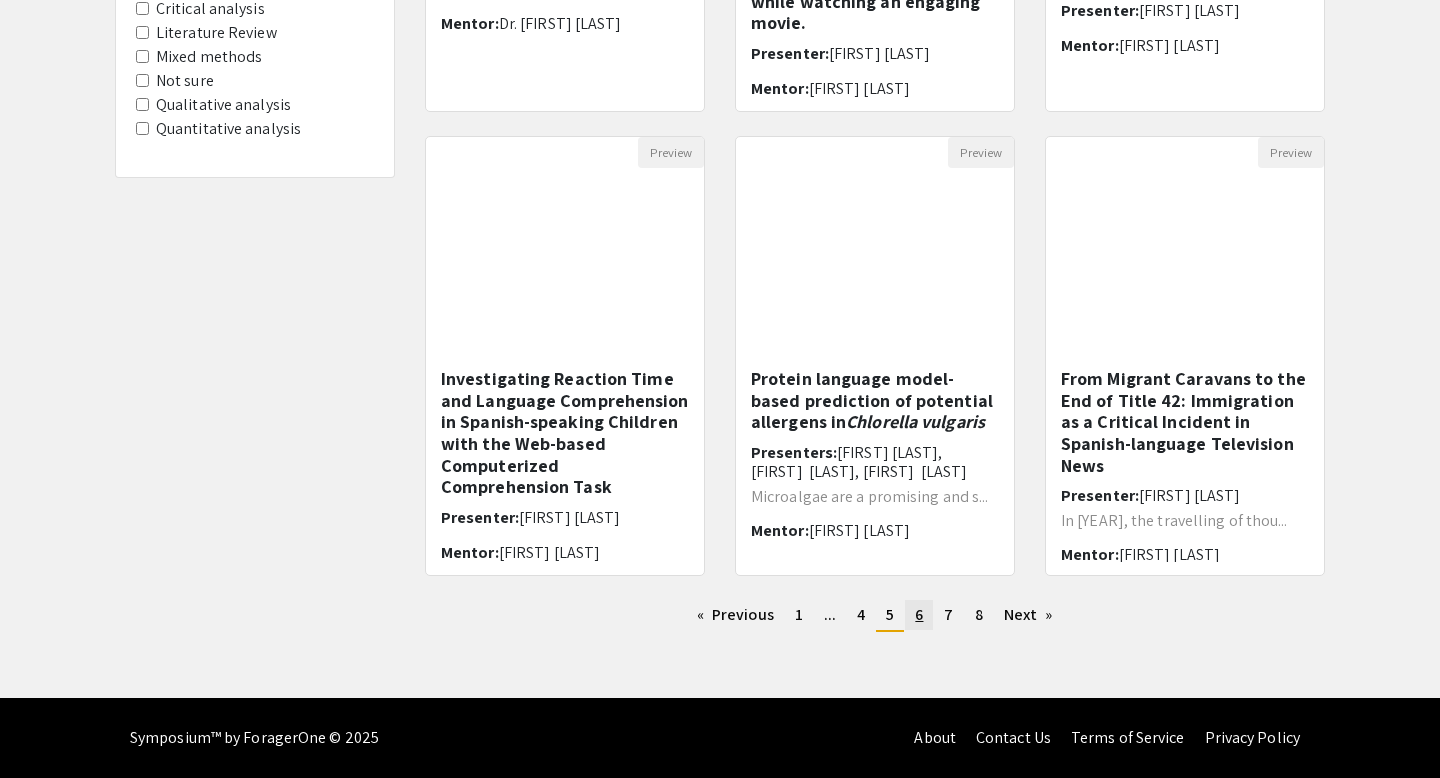 click on "6" 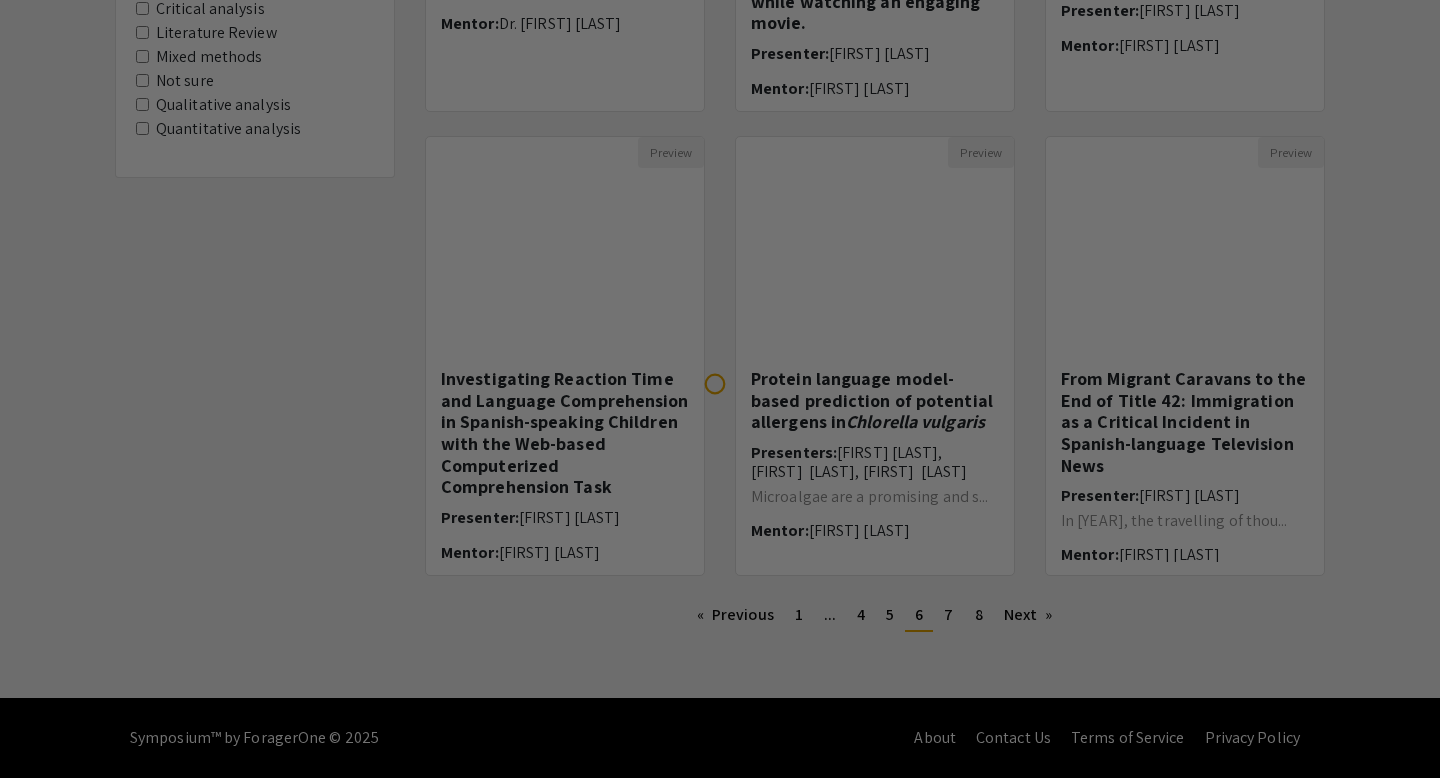 scroll, scrollTop: 0, scrollLeft: 0, axis: both 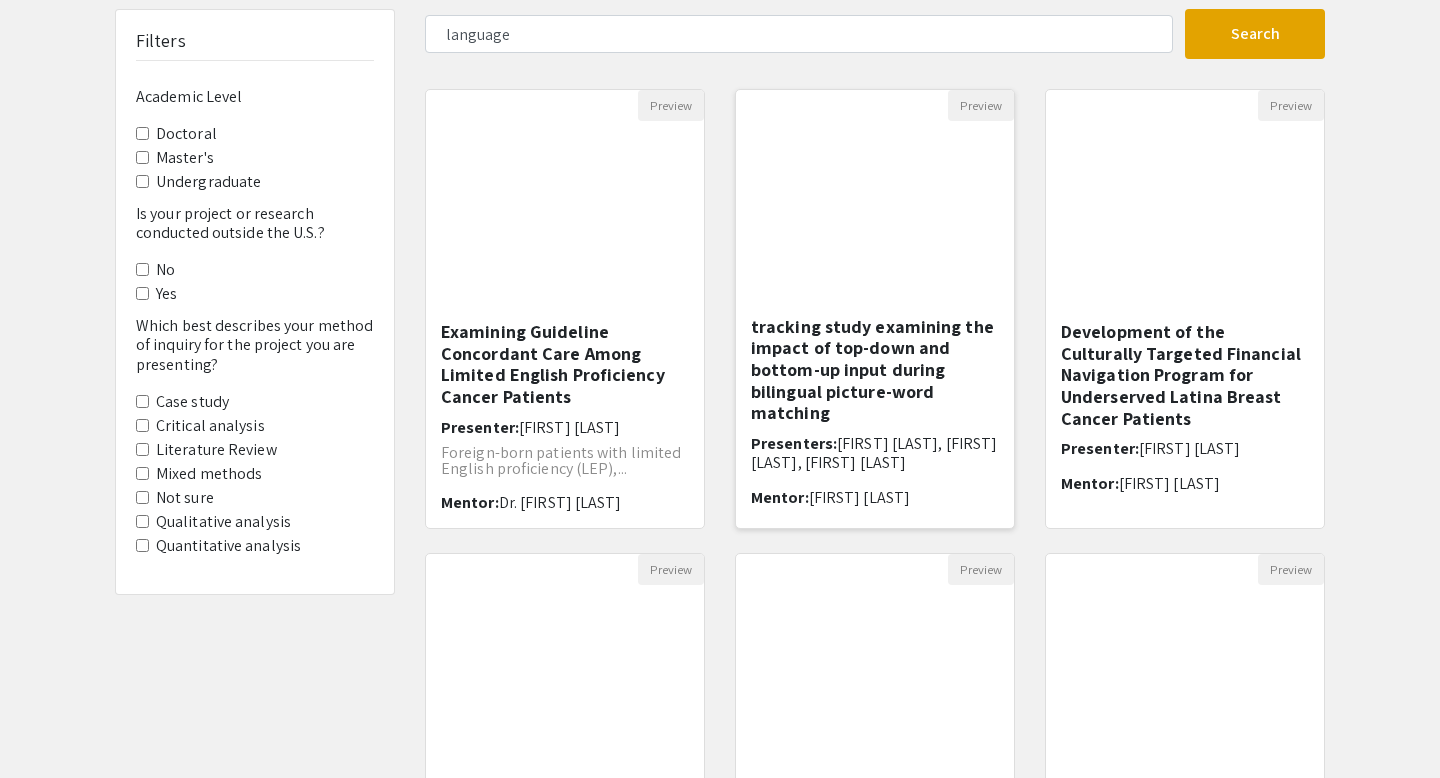 click on "When words collide: An eye-tracking study examining the impact of top-down and bottom-up input during bilingual picture-word matching" at bounding box center [875, 359] 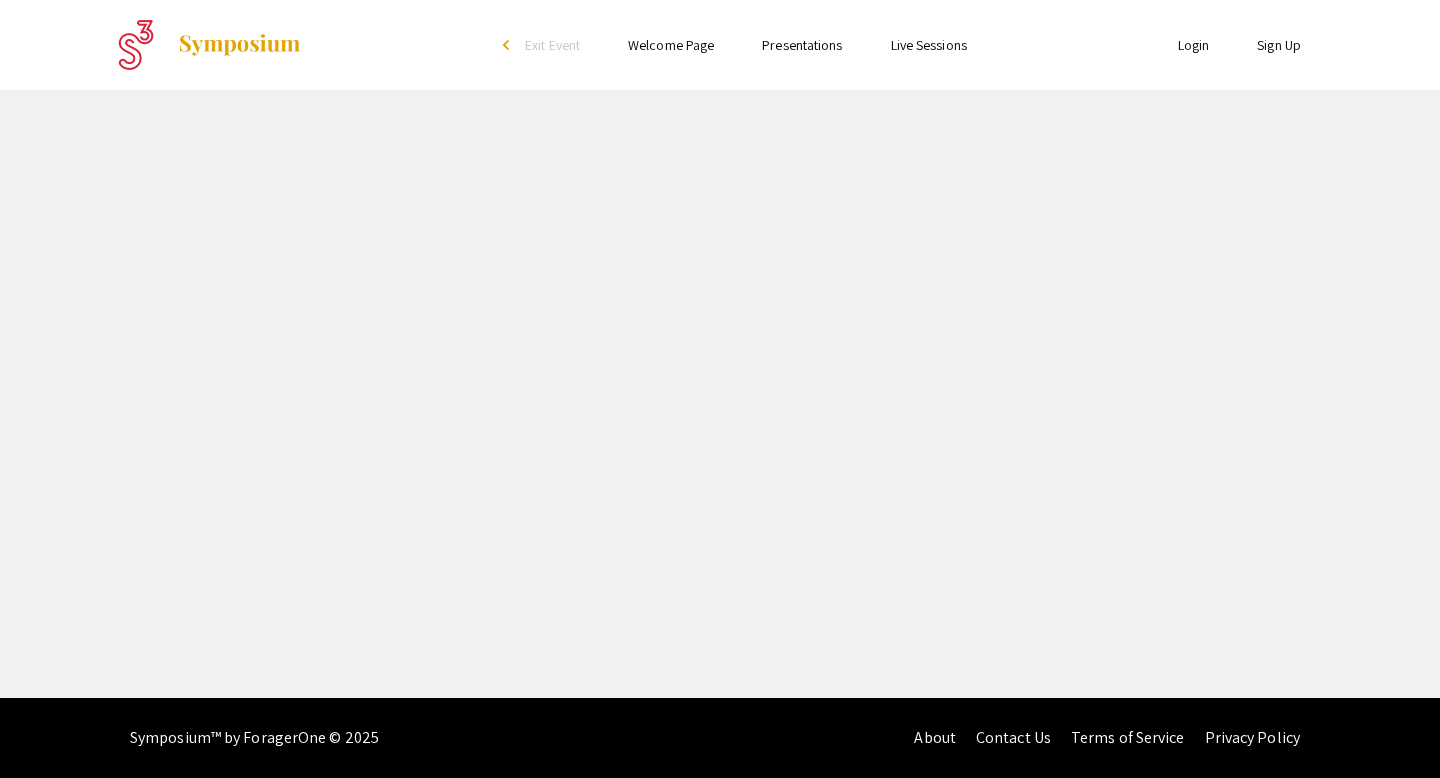 scroll, scrollTop: 0, scrollLeft: 0, axis: both 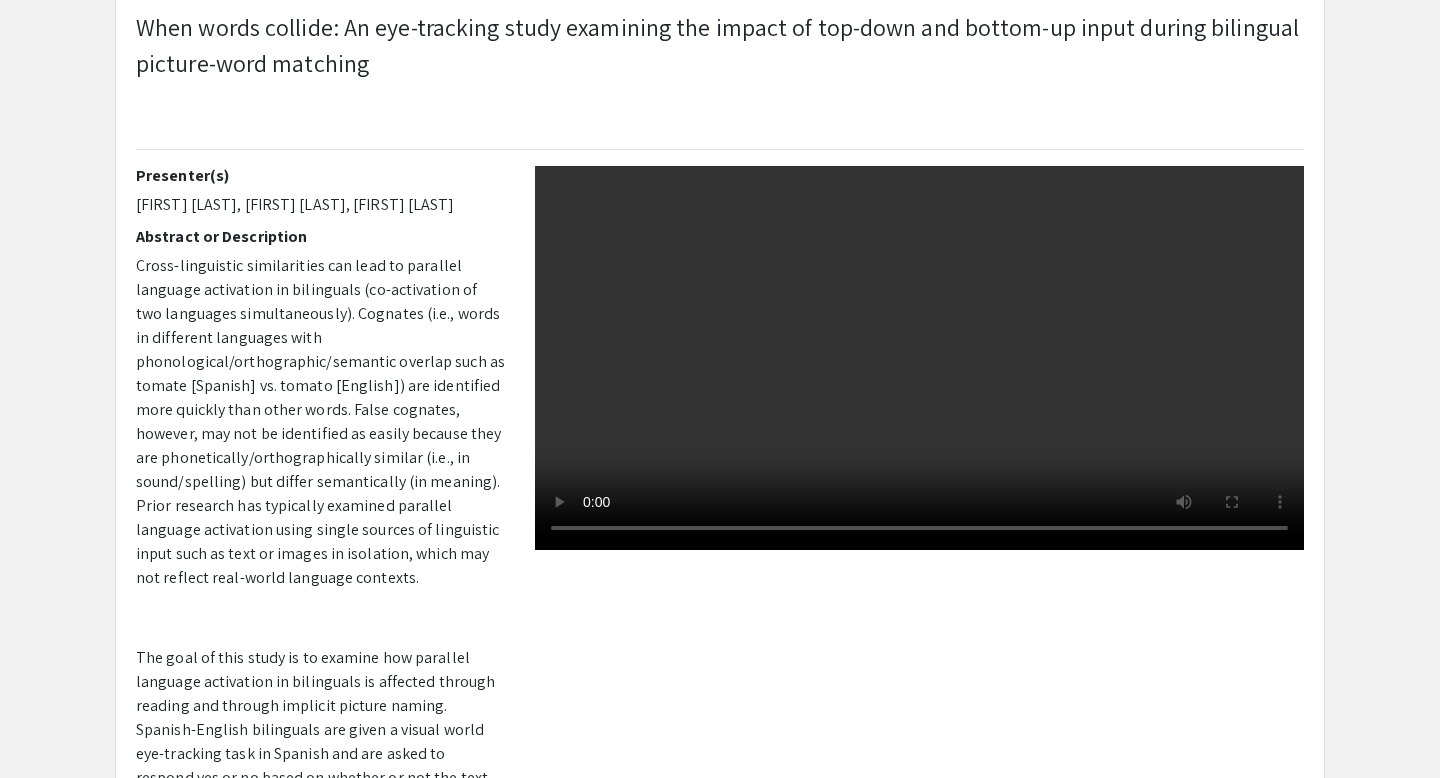 type 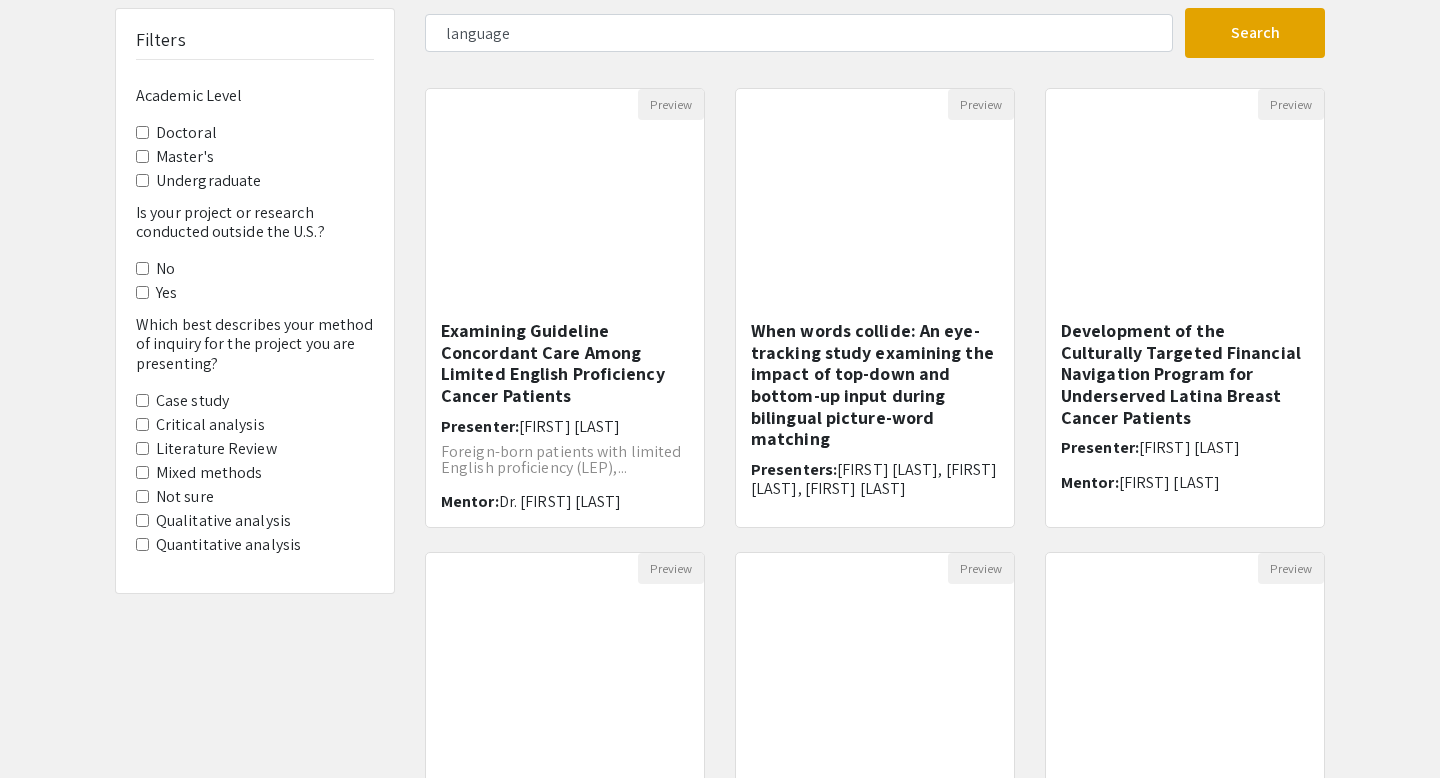 scroll, scrollTop: 131, scrollLeft: 0, axis: vertical 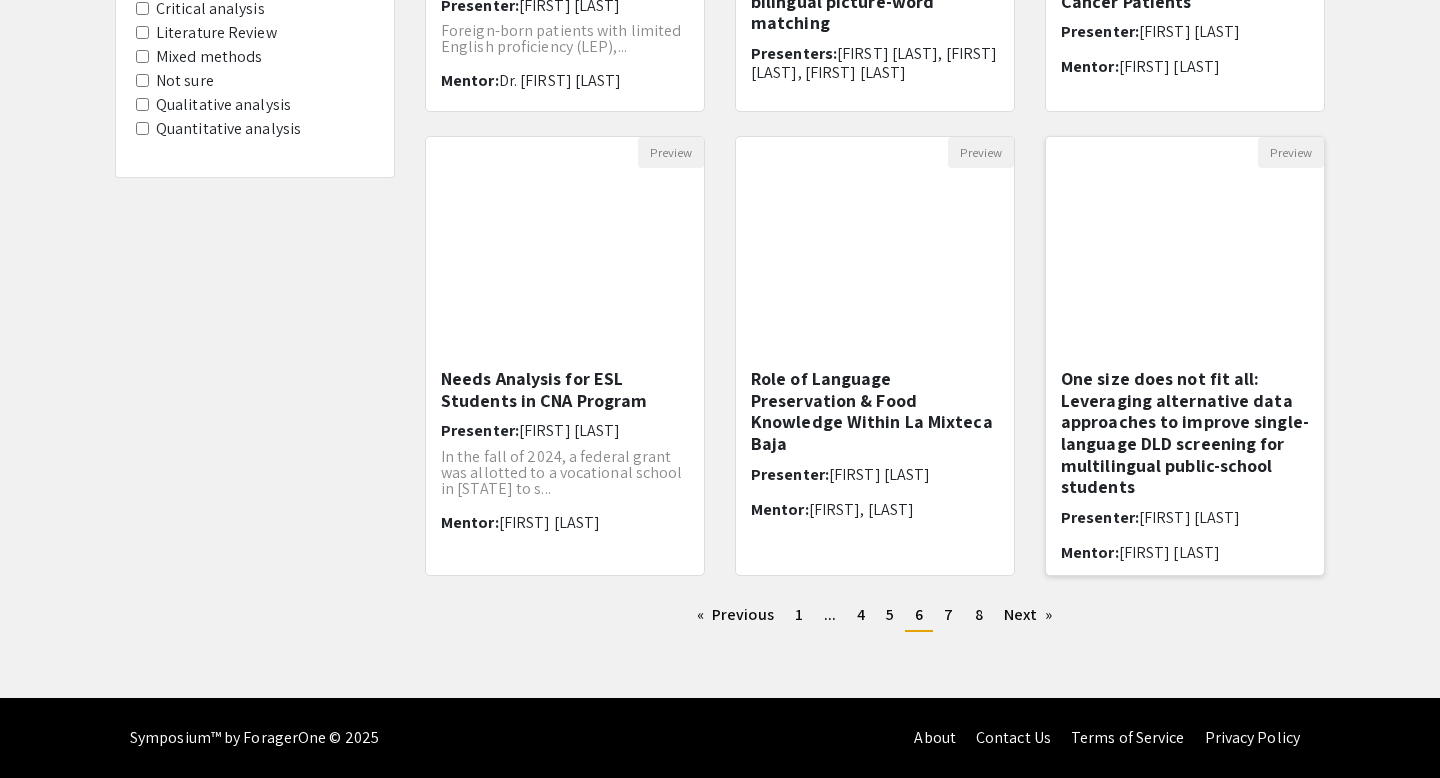 click on "One size does not fit all: Leveraging alternative data approaches to improve single-language DLD screening for multilingual public-school students" at bounding box center (1185, 433) 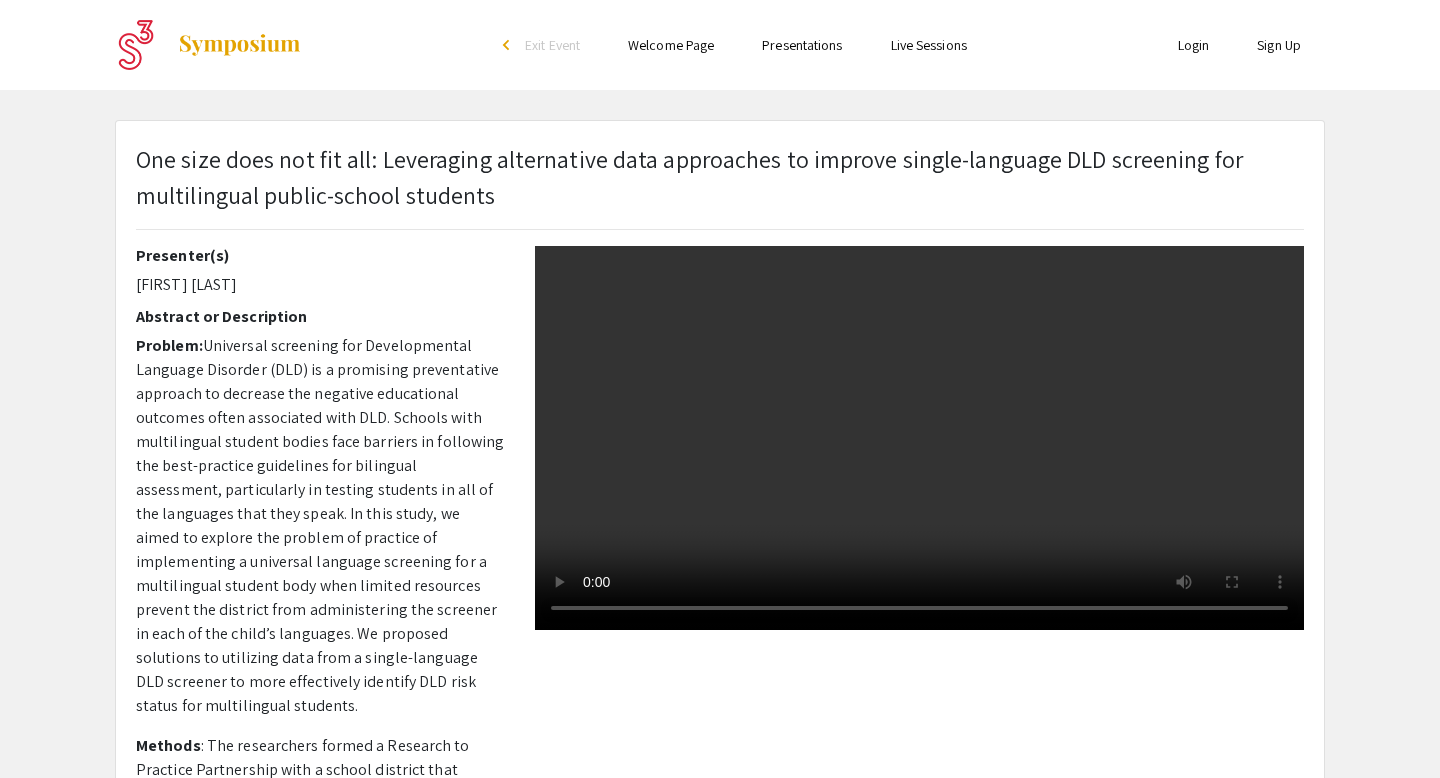 type 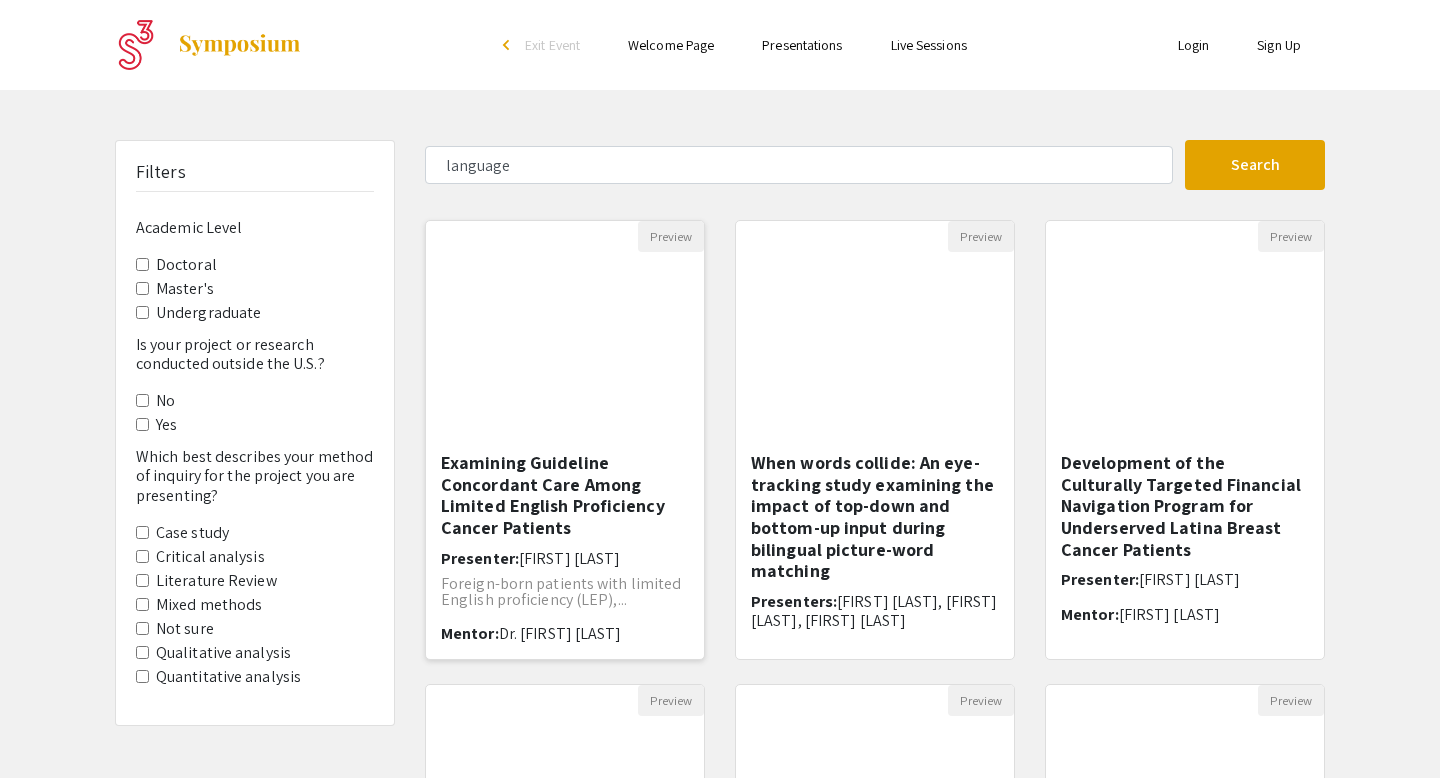 scroll, scrollTop: 5, scrollLeft: 0, axis: vertical 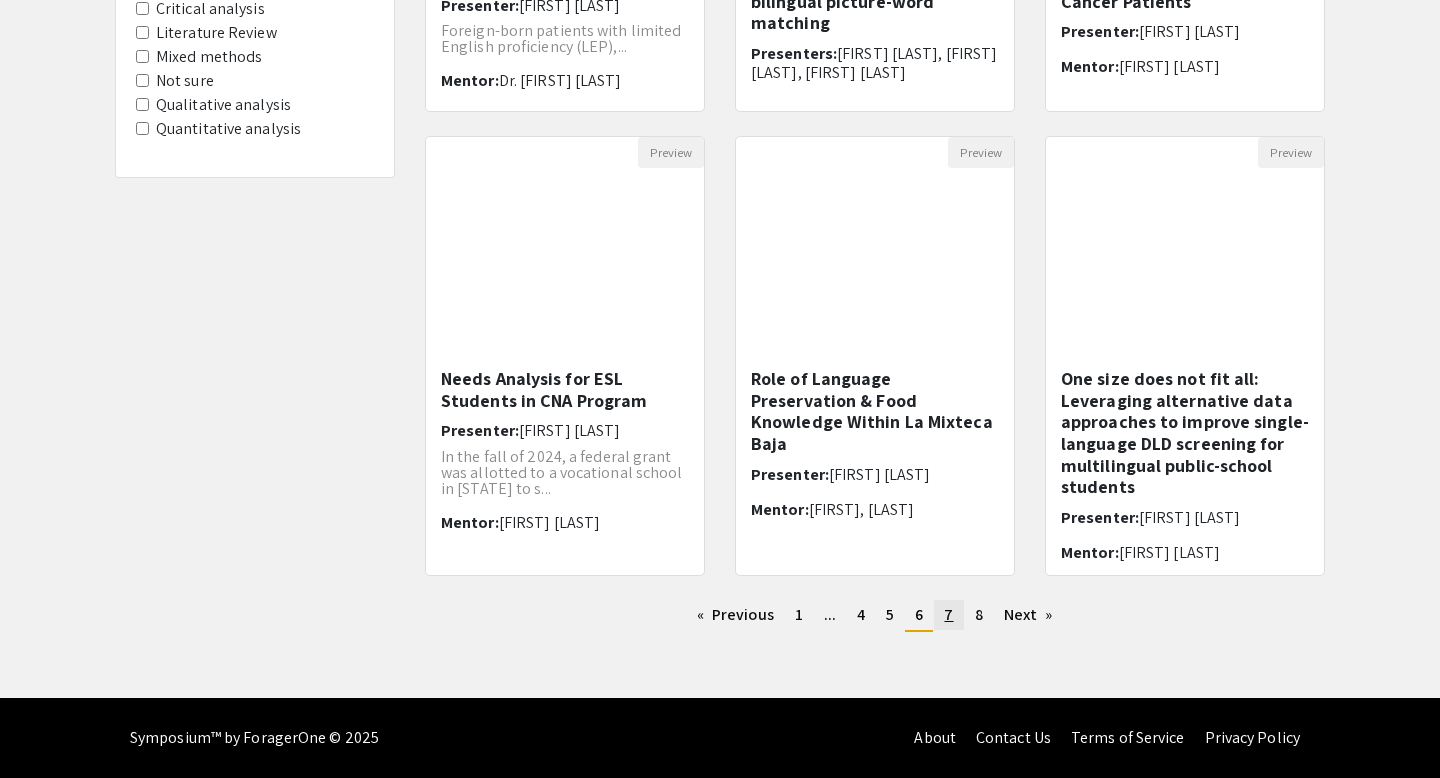 click on "7" 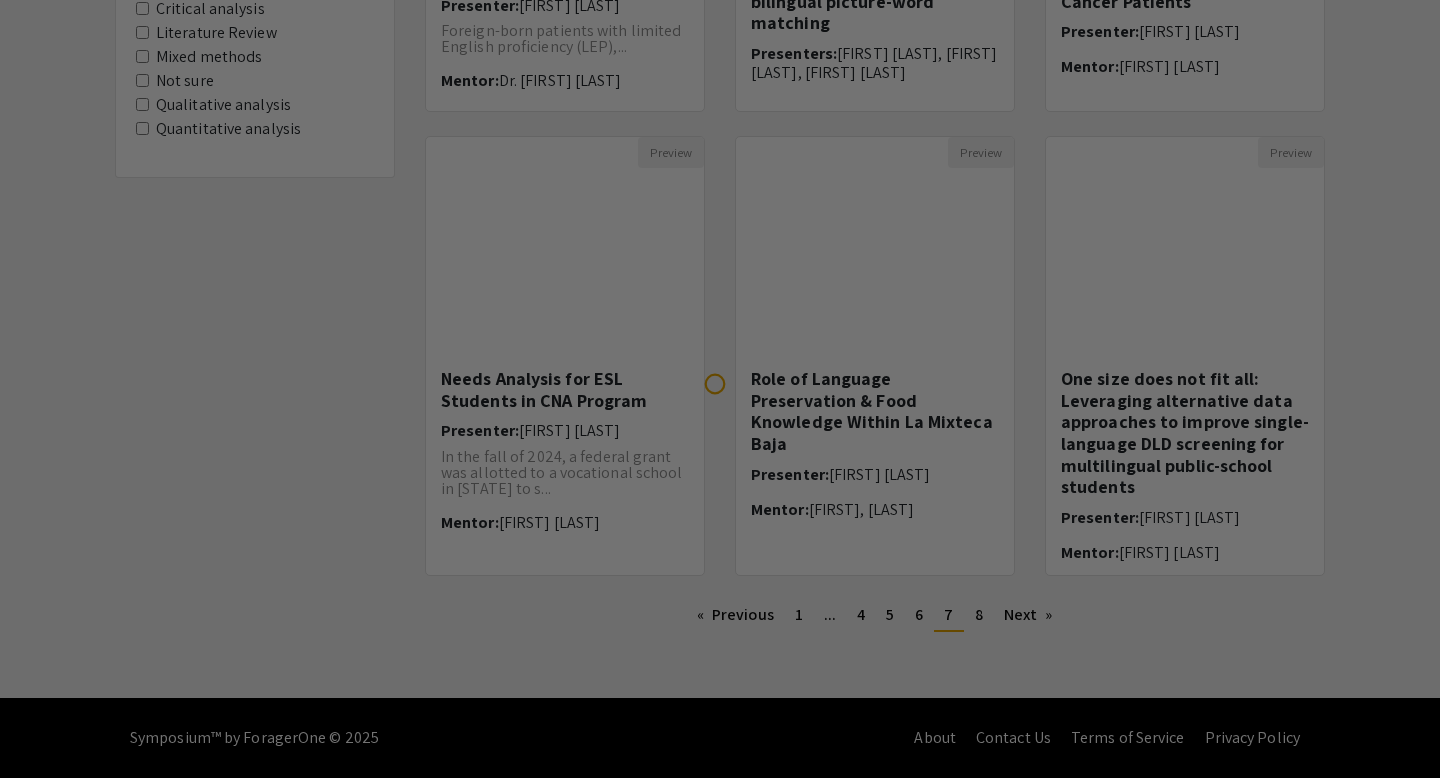 scroll, scrollTop: 0, scrollLeft: 0, axis: both 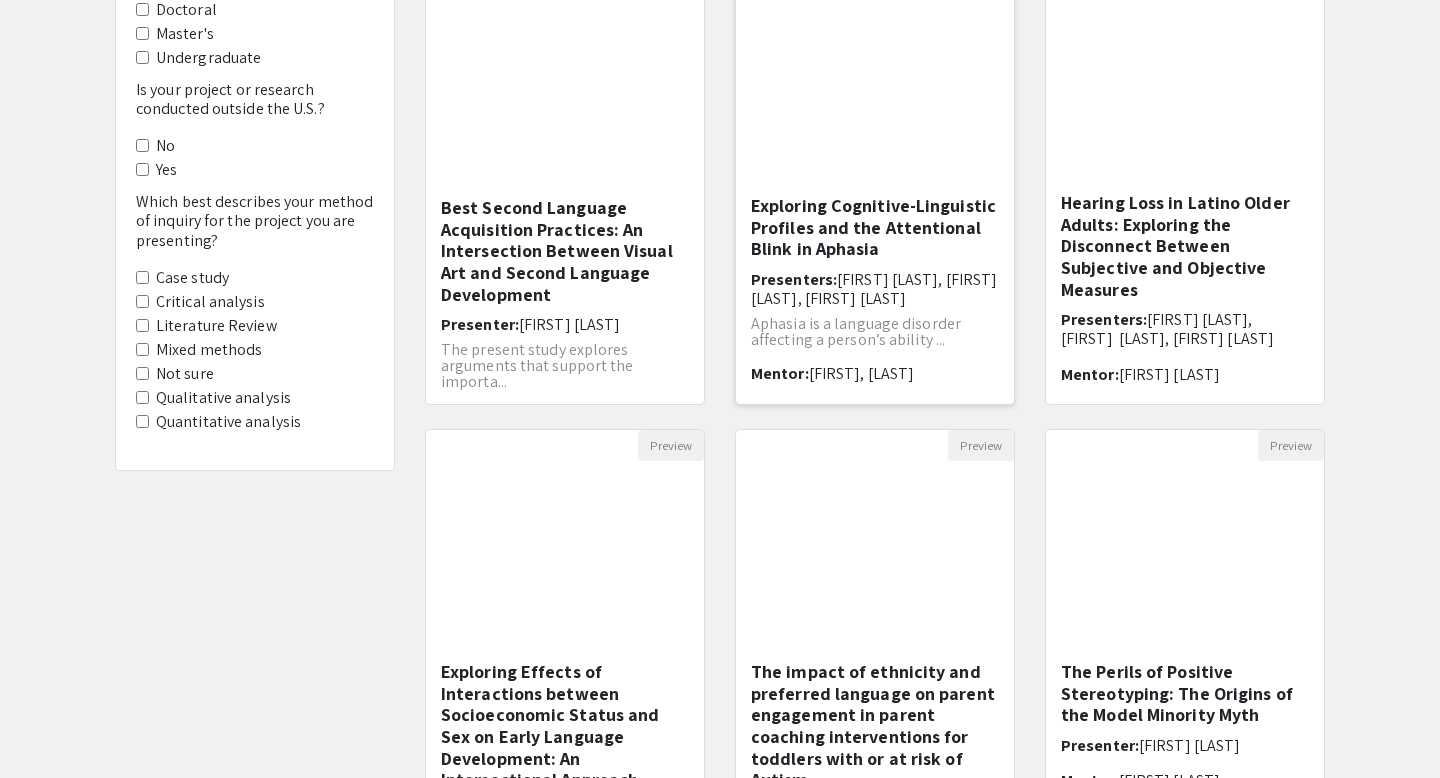 click on "Exploring Cognitive-Linguistic Profiles and the Attentional Blink in Aphasia" at bounding box center [875, 227] 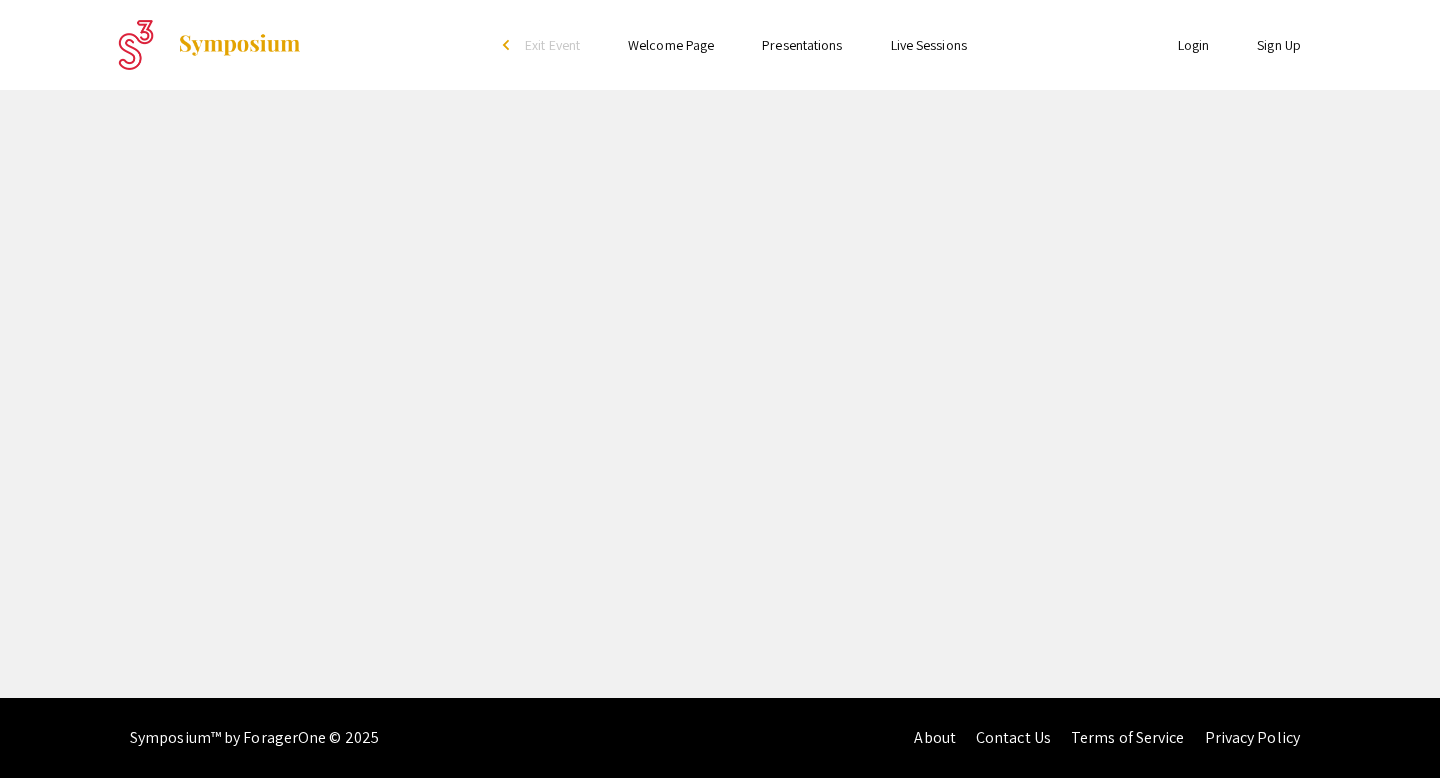 scroll, scrollTop: 0, scrollLeft: 0, axis: both 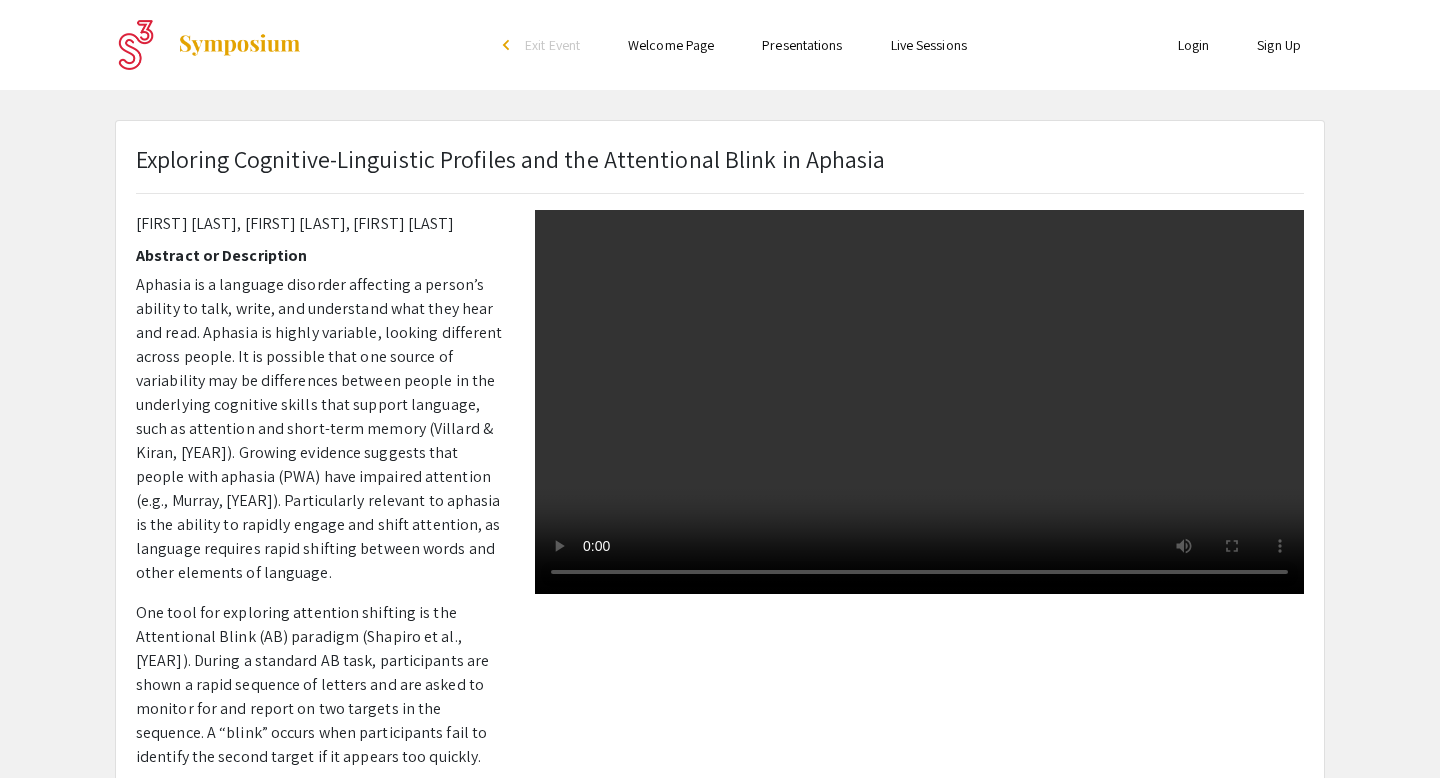 type 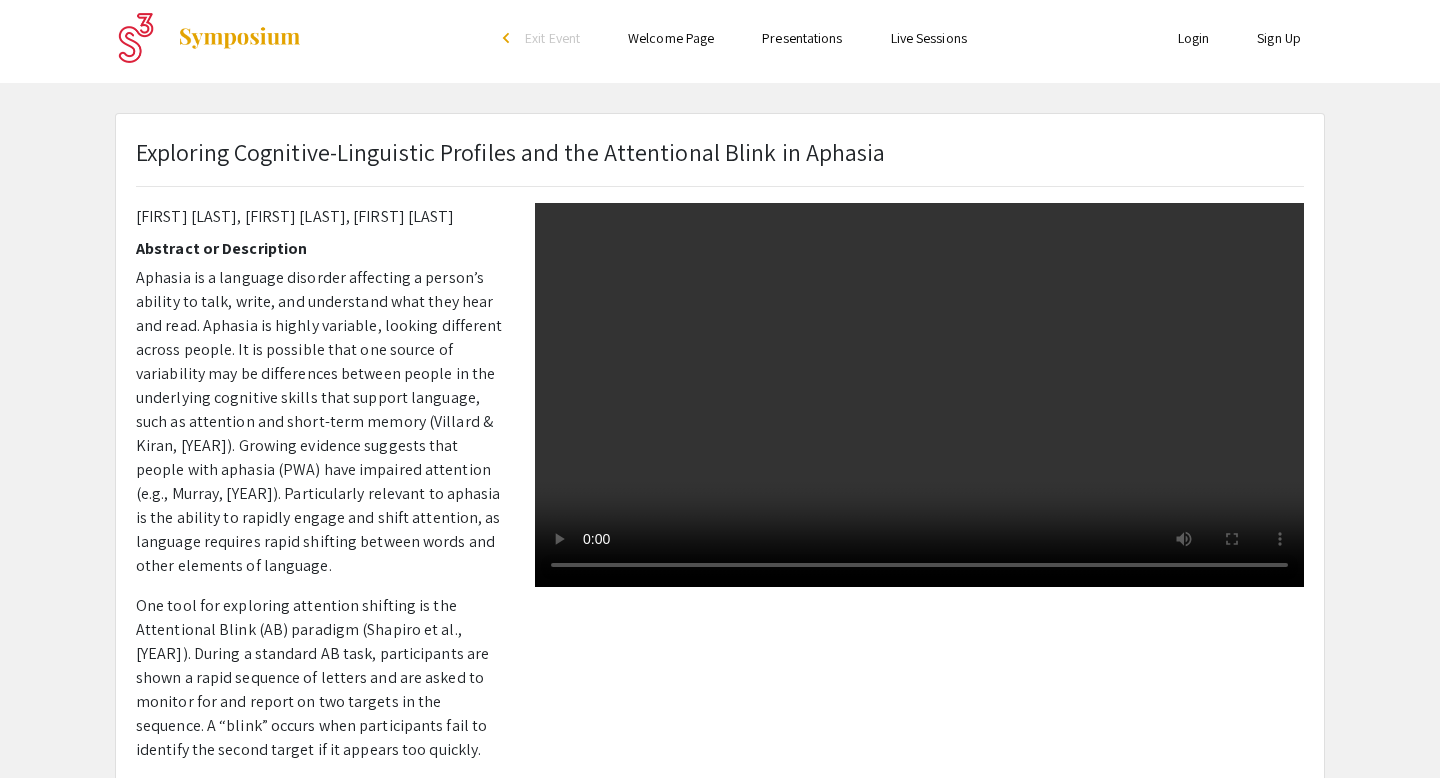 scroll, scrollTop: 0, scrollLeft: 0, axis: both 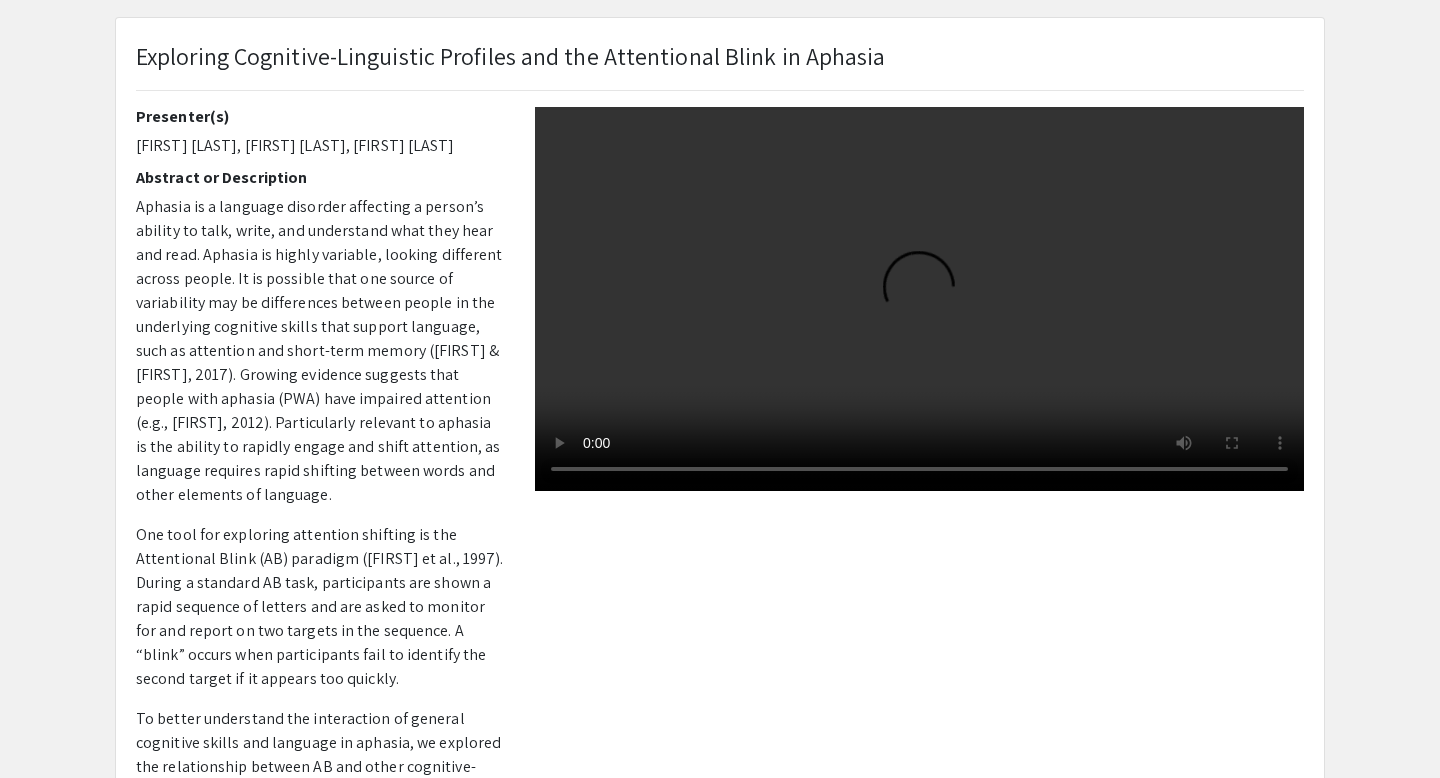 type 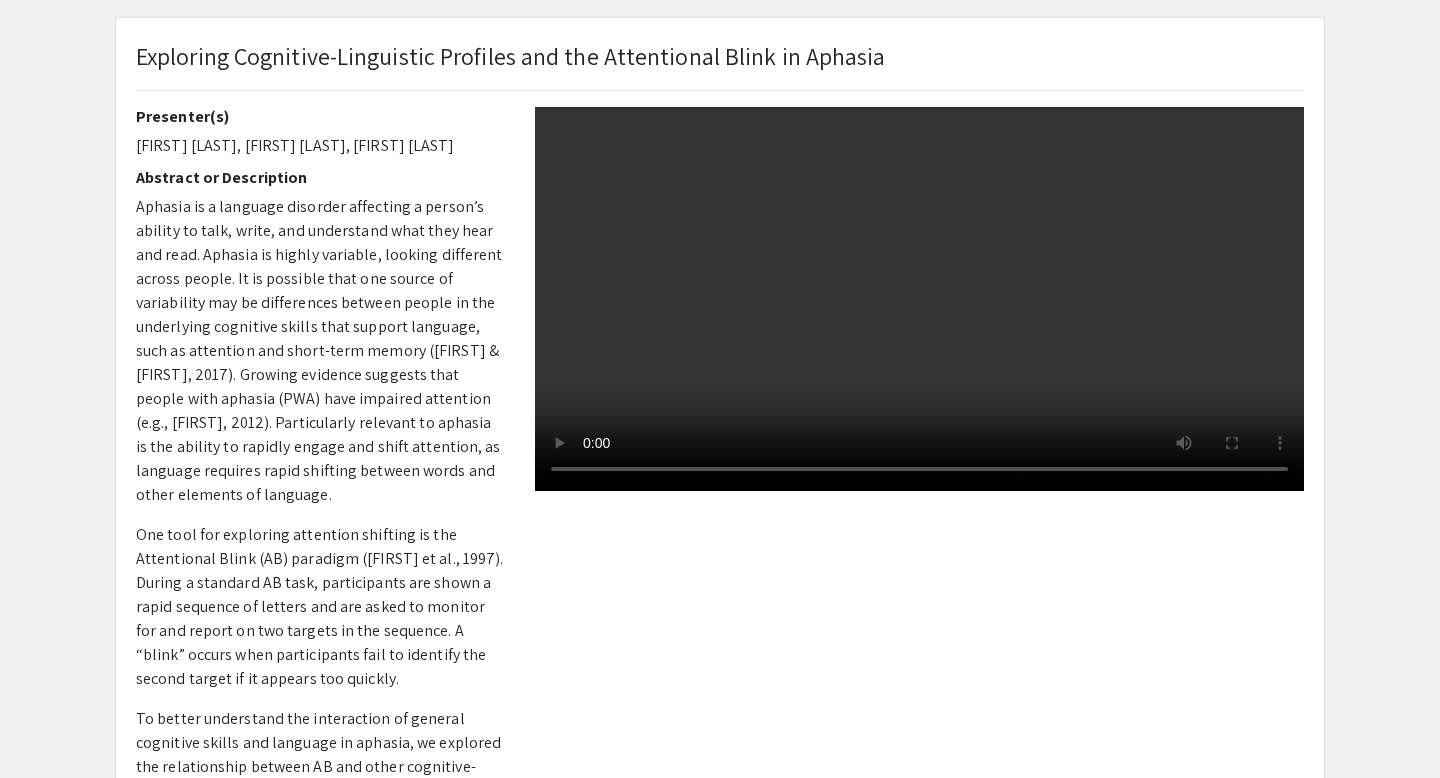 click 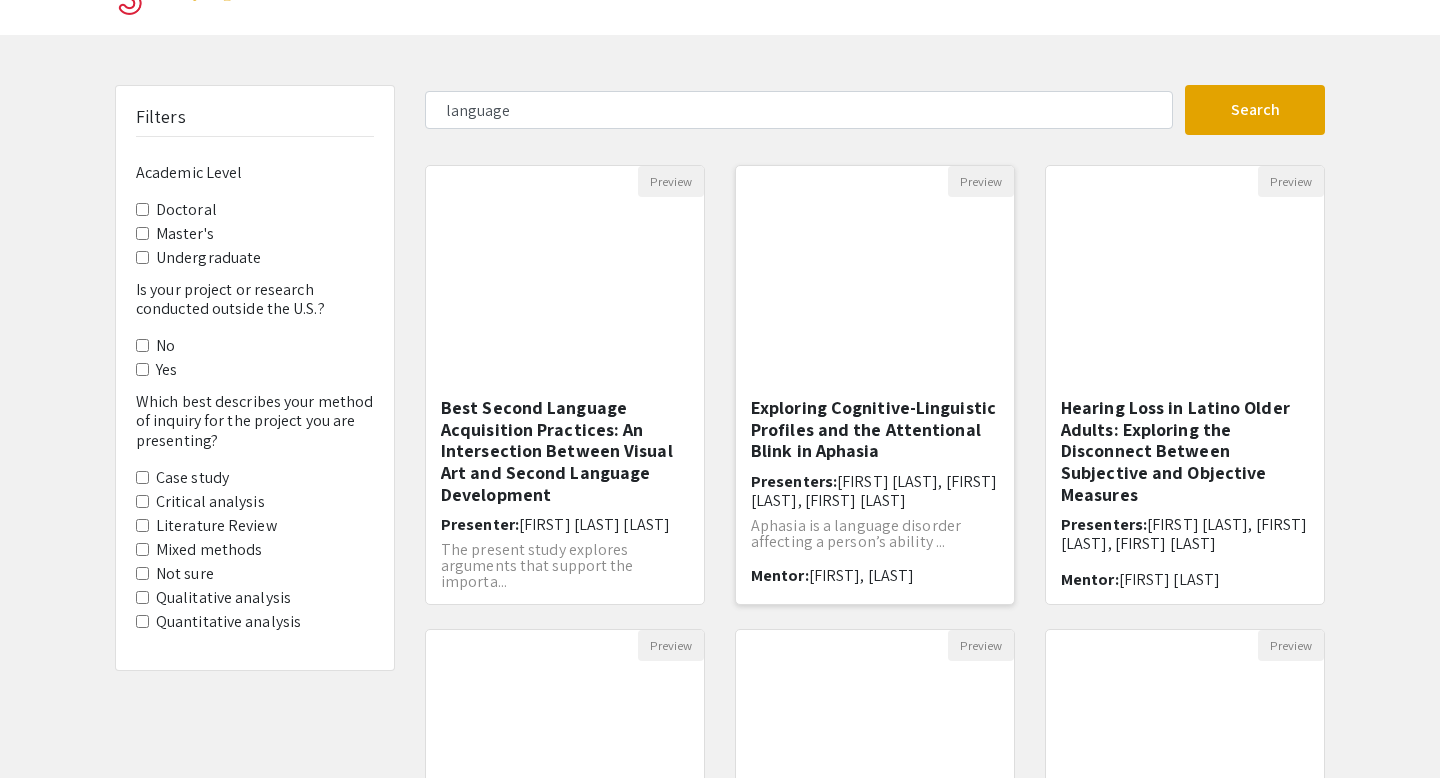 scroll, scrollTop: 548, scrollLeft: 0, axis: vertical 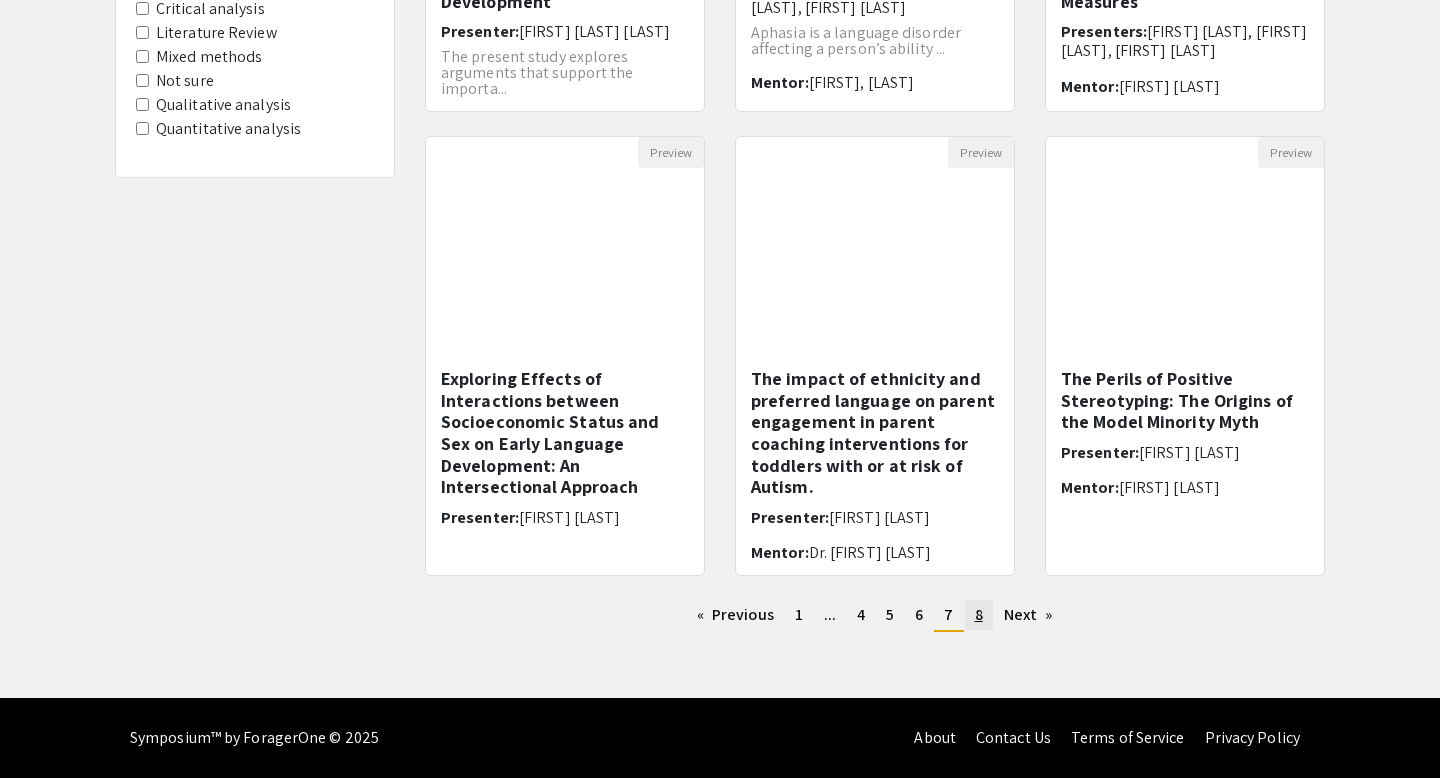 click on "8" 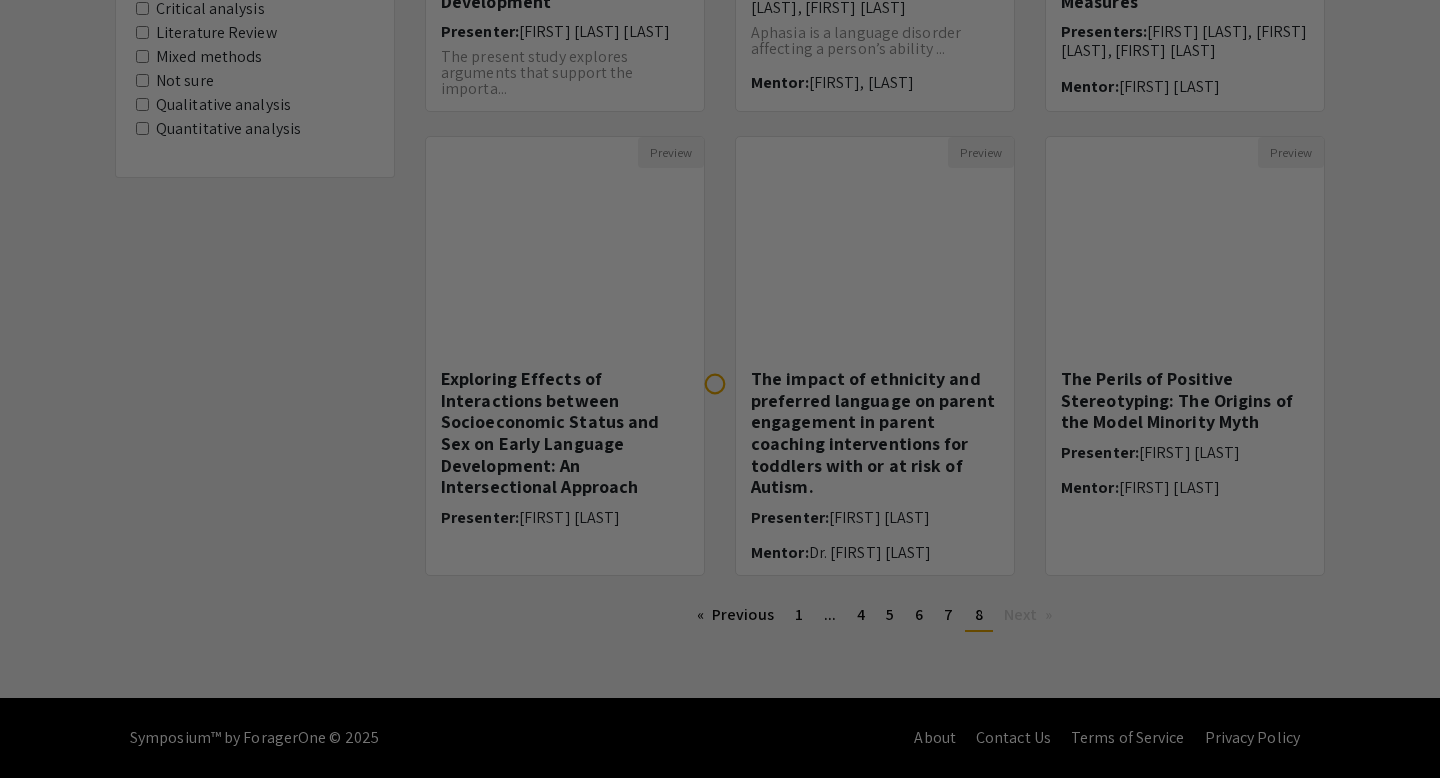 scroll, scrollTop: 0, scrollLeft: 0, axis: both 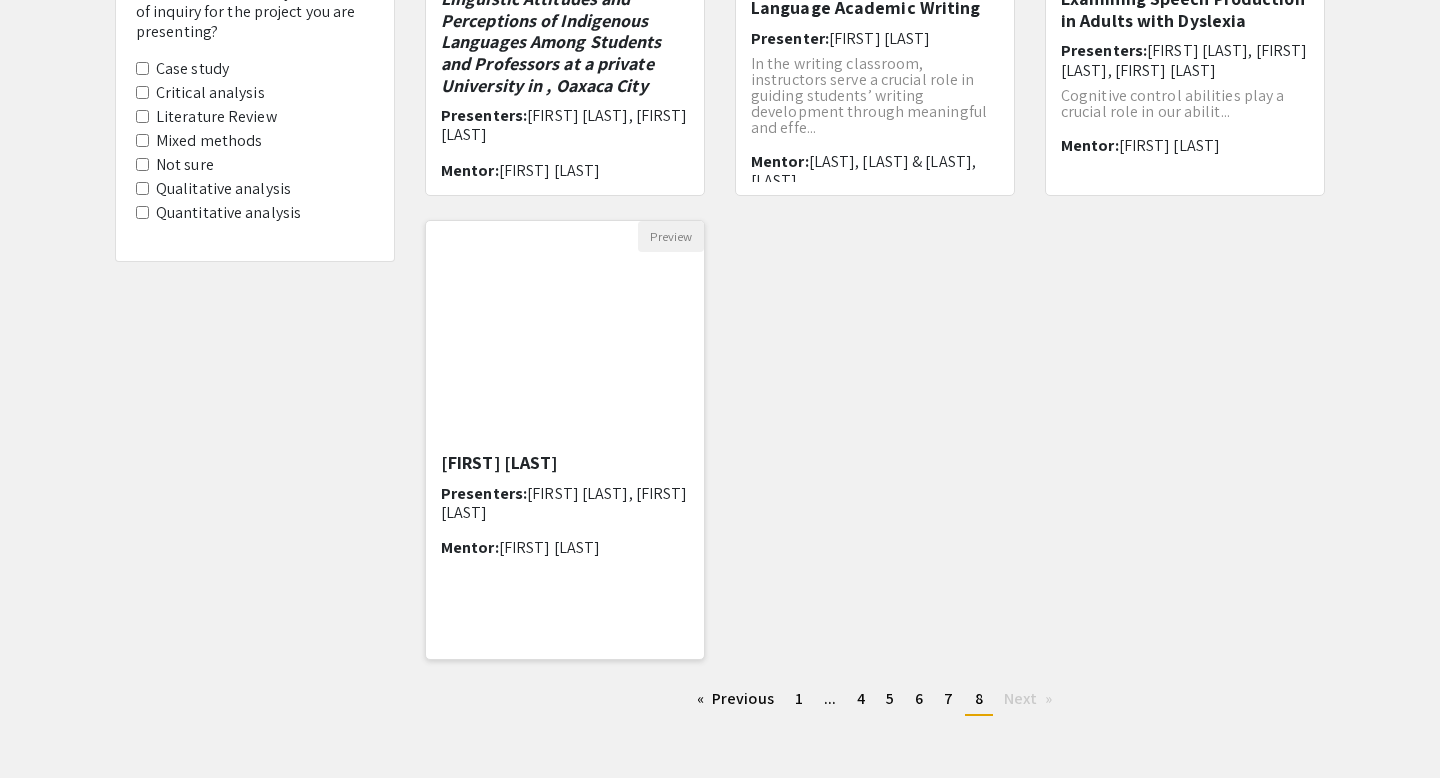 click on "[FIRST] [LAST]" at bounding box center (565, 463) 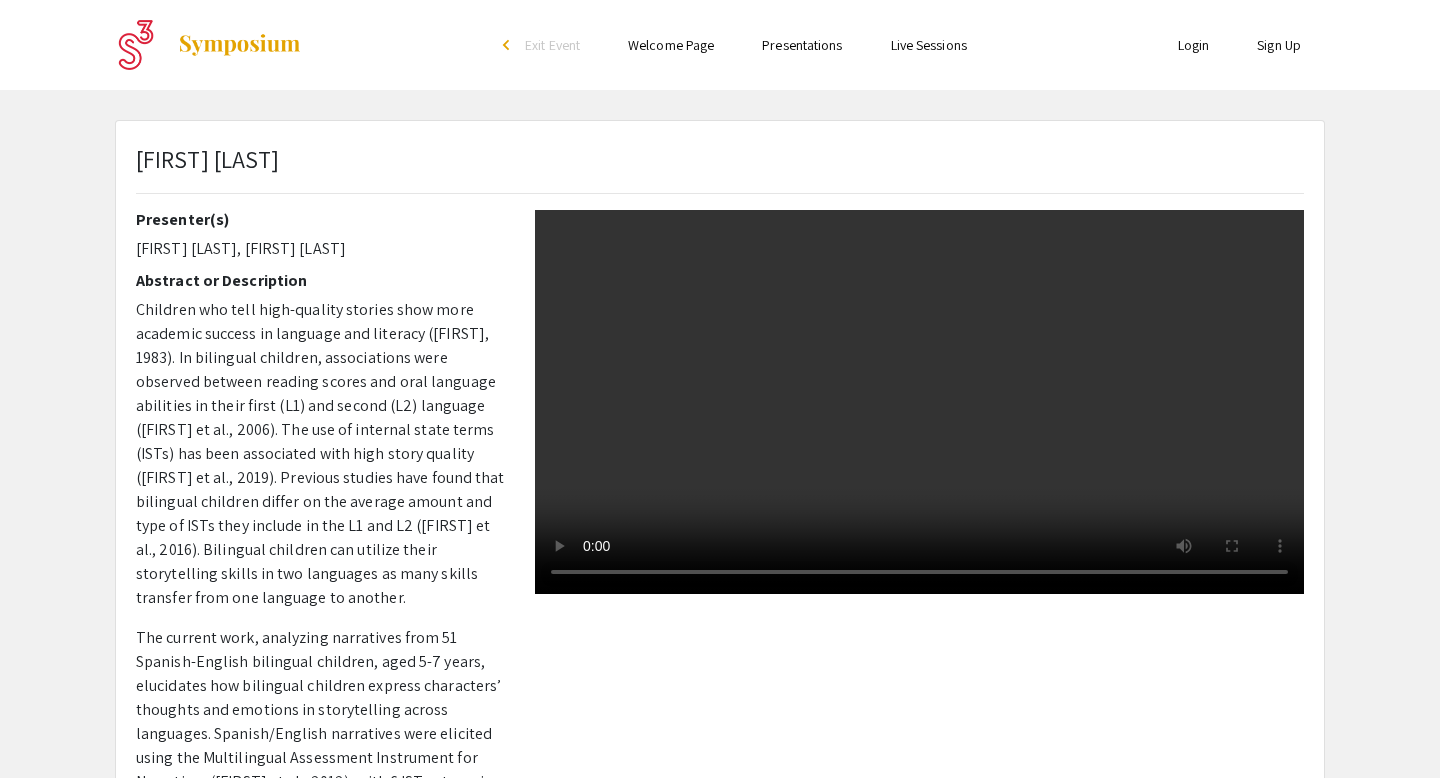 click 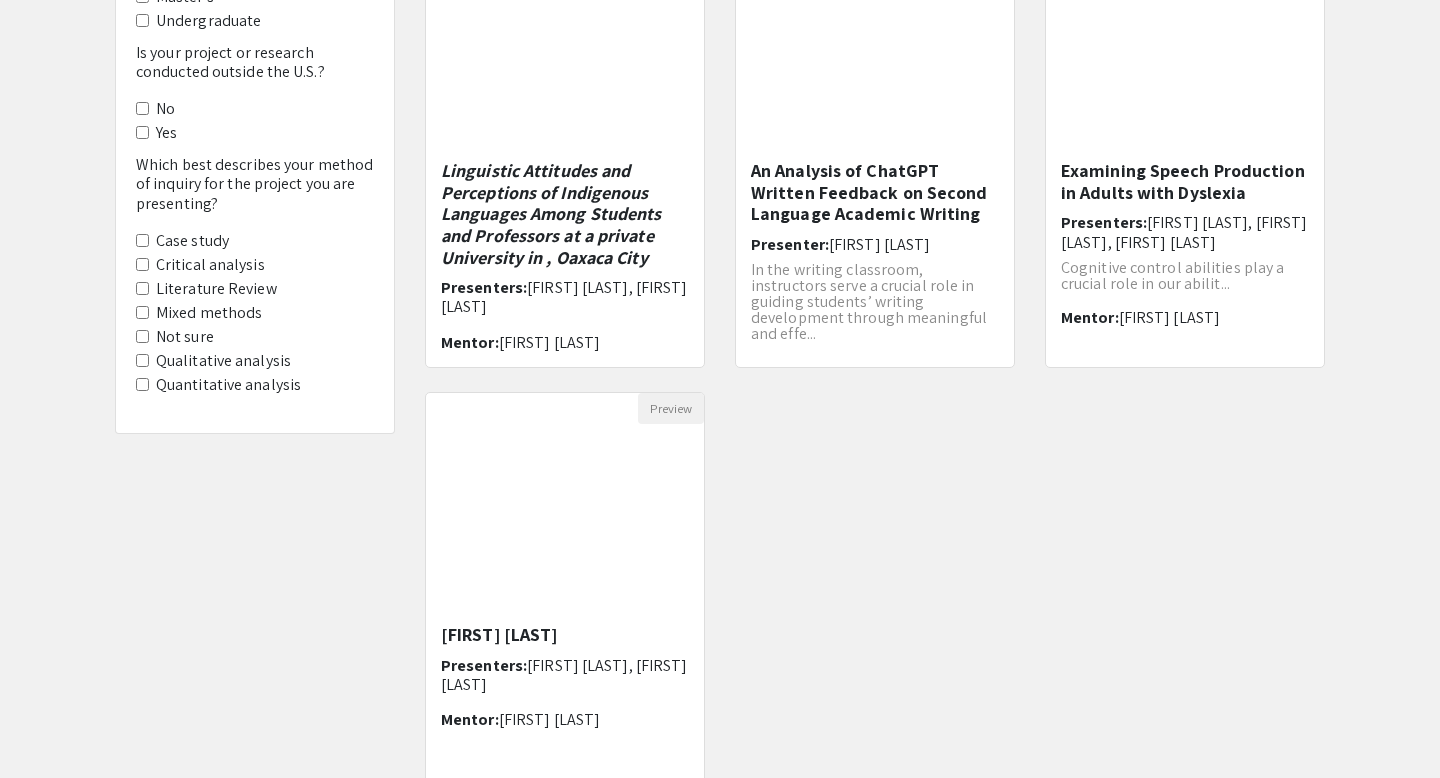 scroll, scrollTop: 548, scrollLeft: 0, axis: vertical 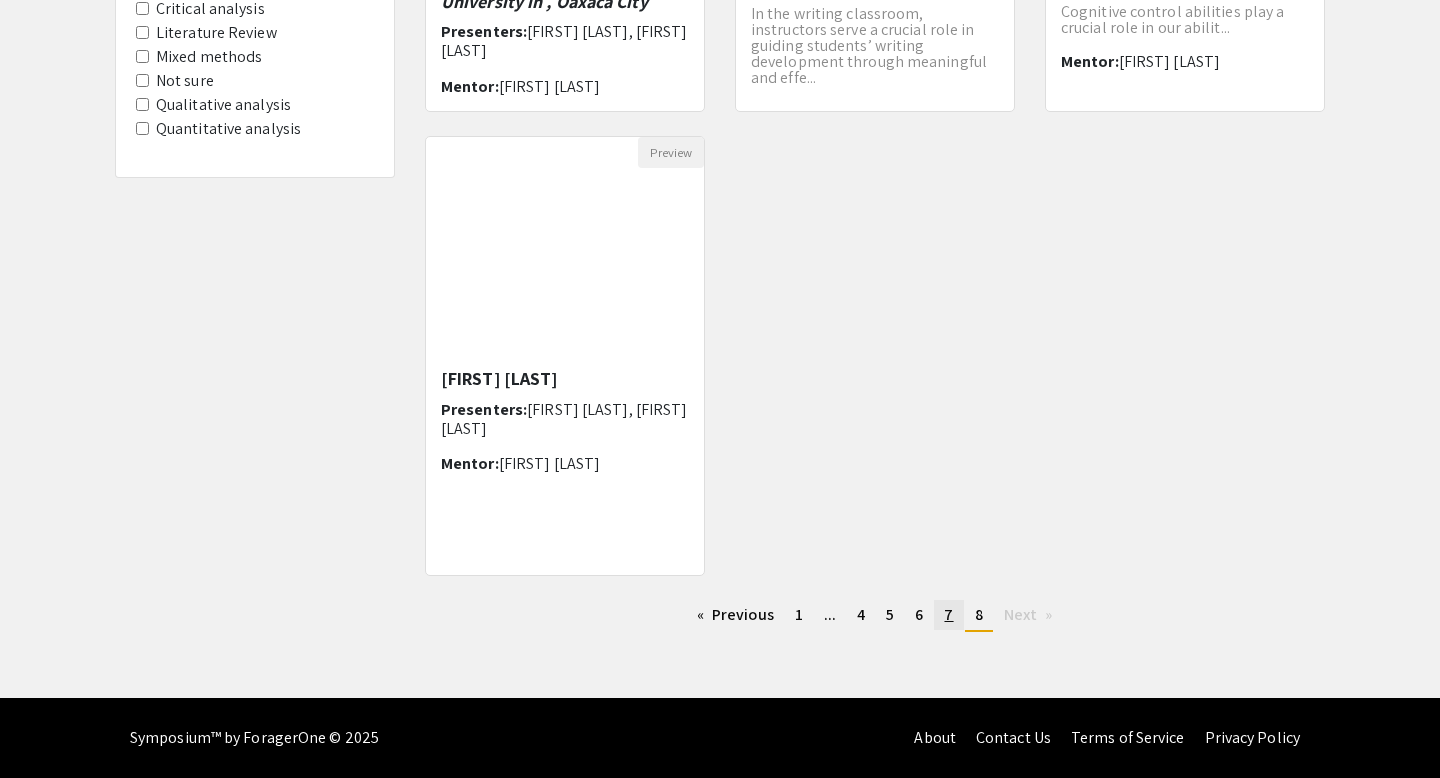 click on "7" 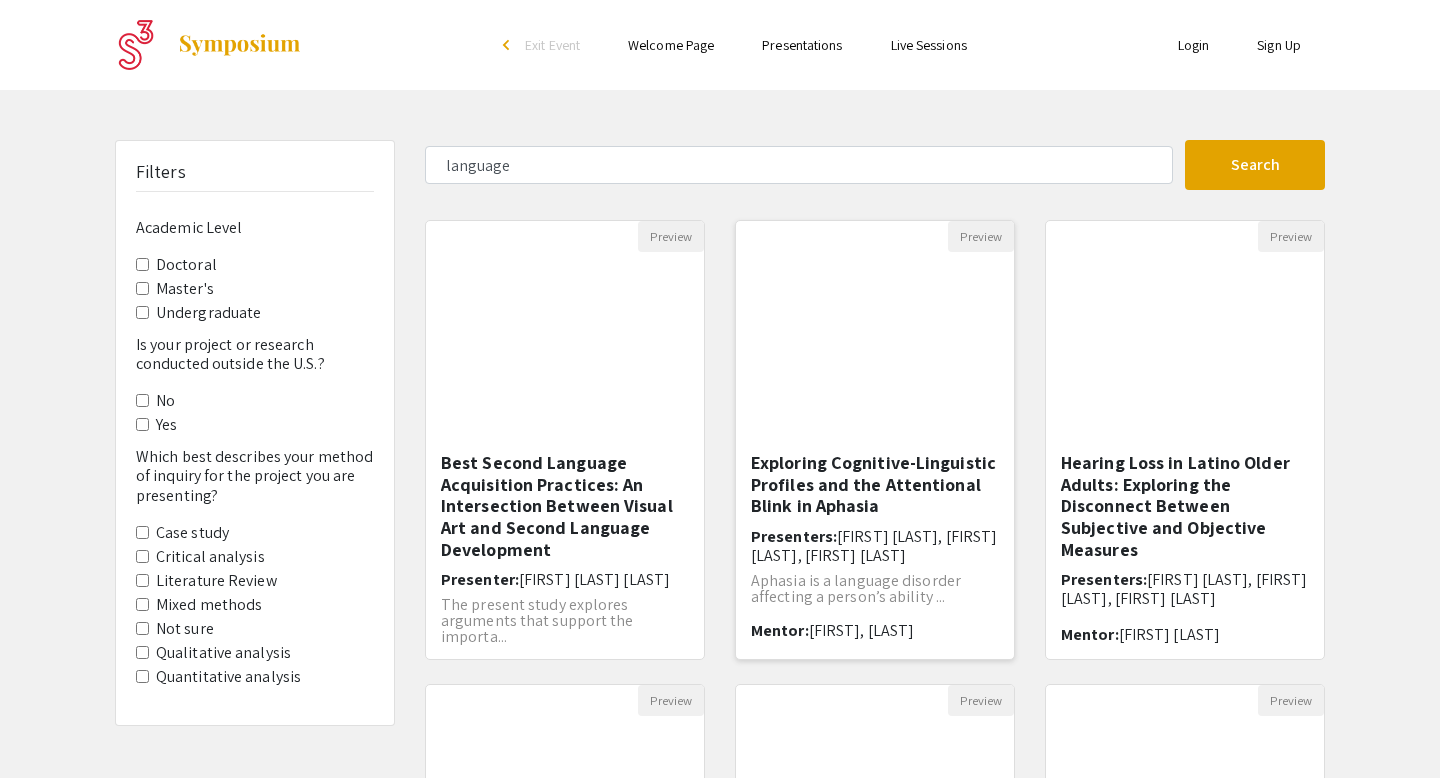 click on "Exploring Cognitive-Linguistic Profiles and the Attentional Blink in Aphasia" at bounding box center (875, 484) 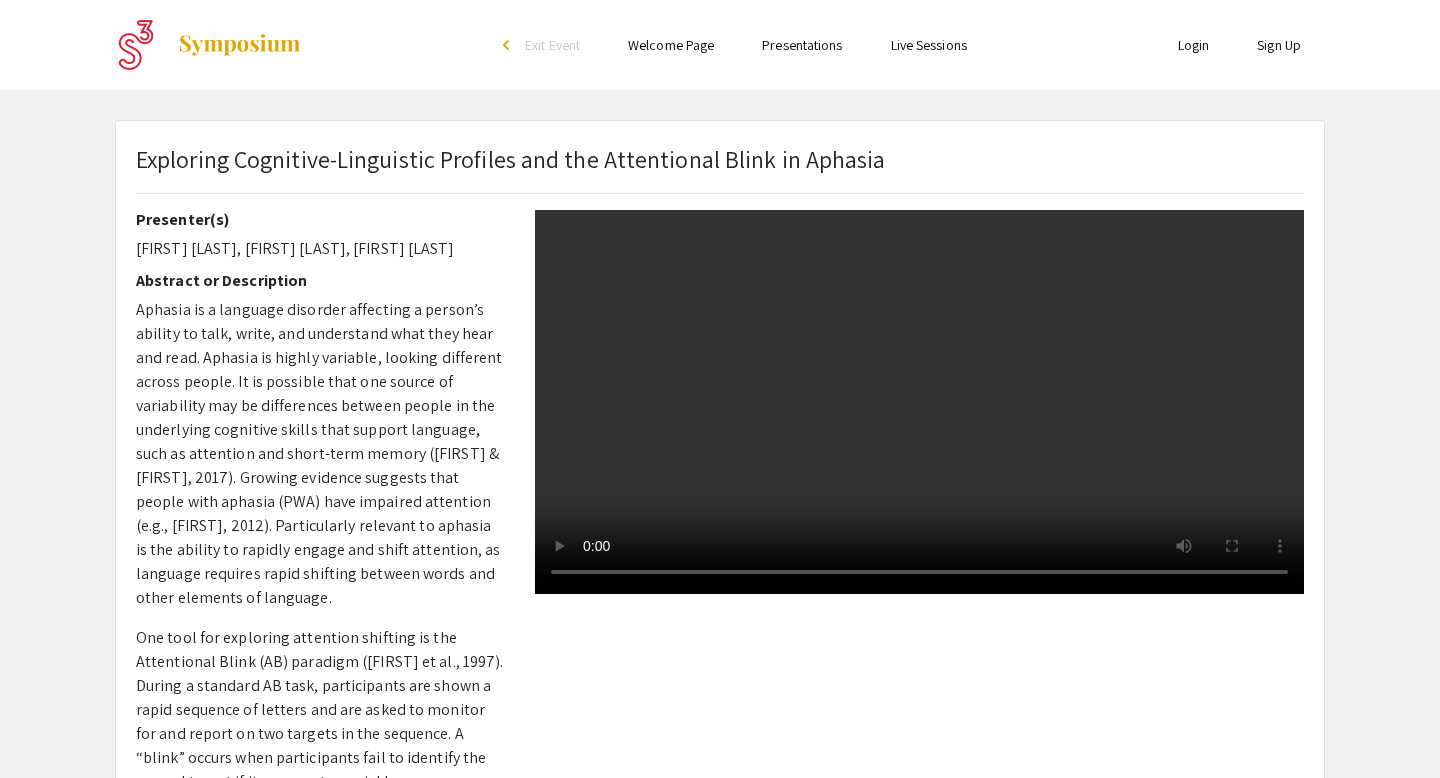 type 